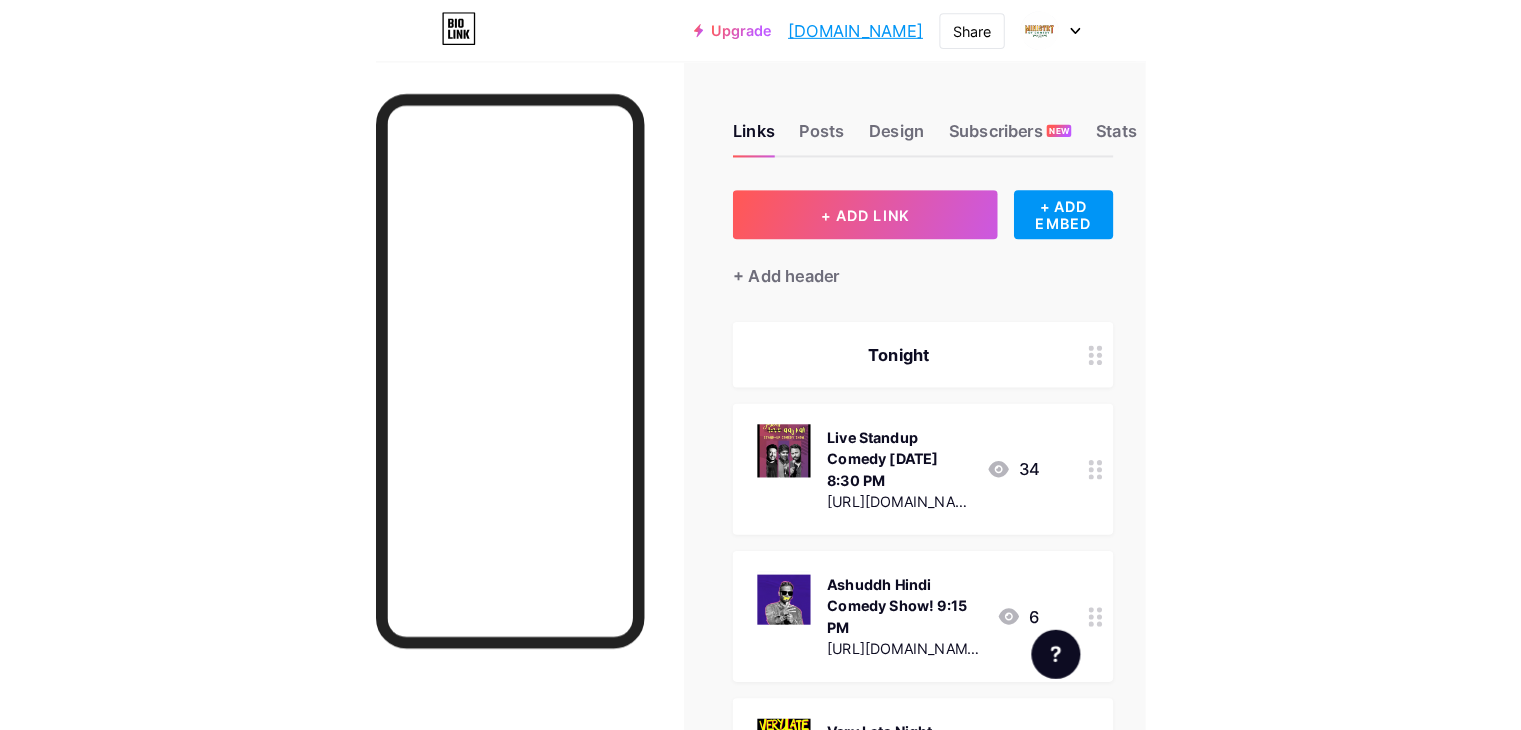 scroll, scrollTop: 0, scrollLeft: 0, axis: both 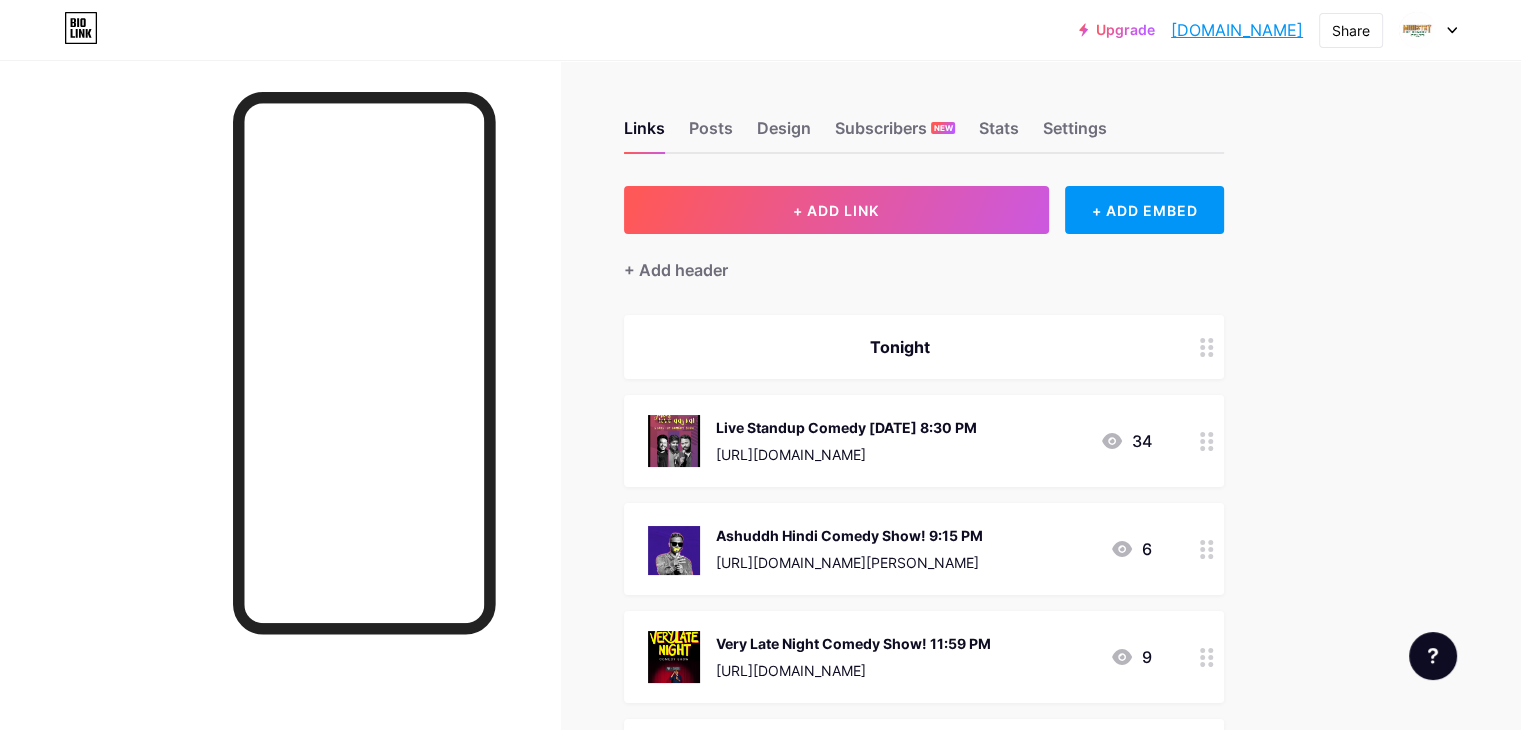 click 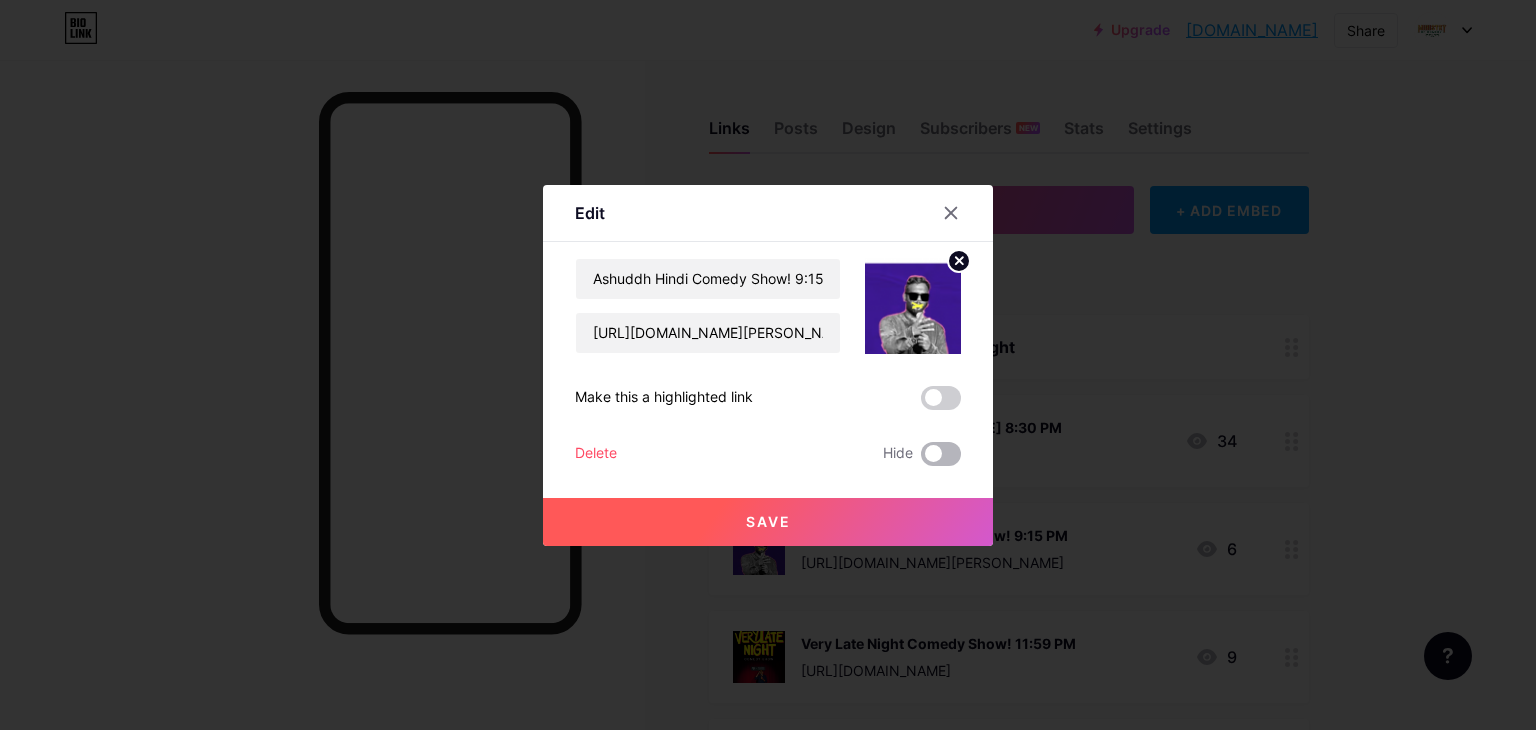 click at bounding box center (941, 454) 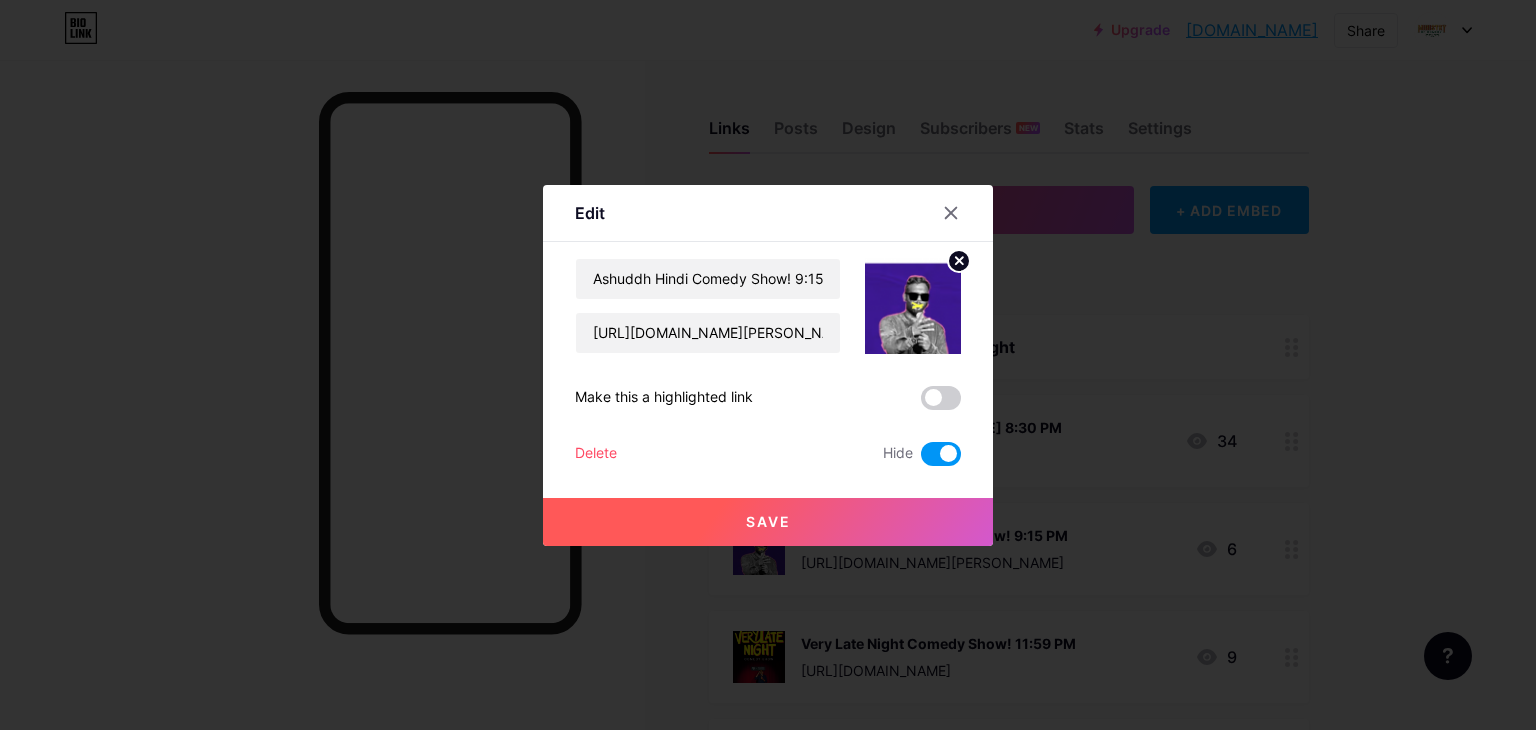 click on "Save" at bounding box center (768, 522) 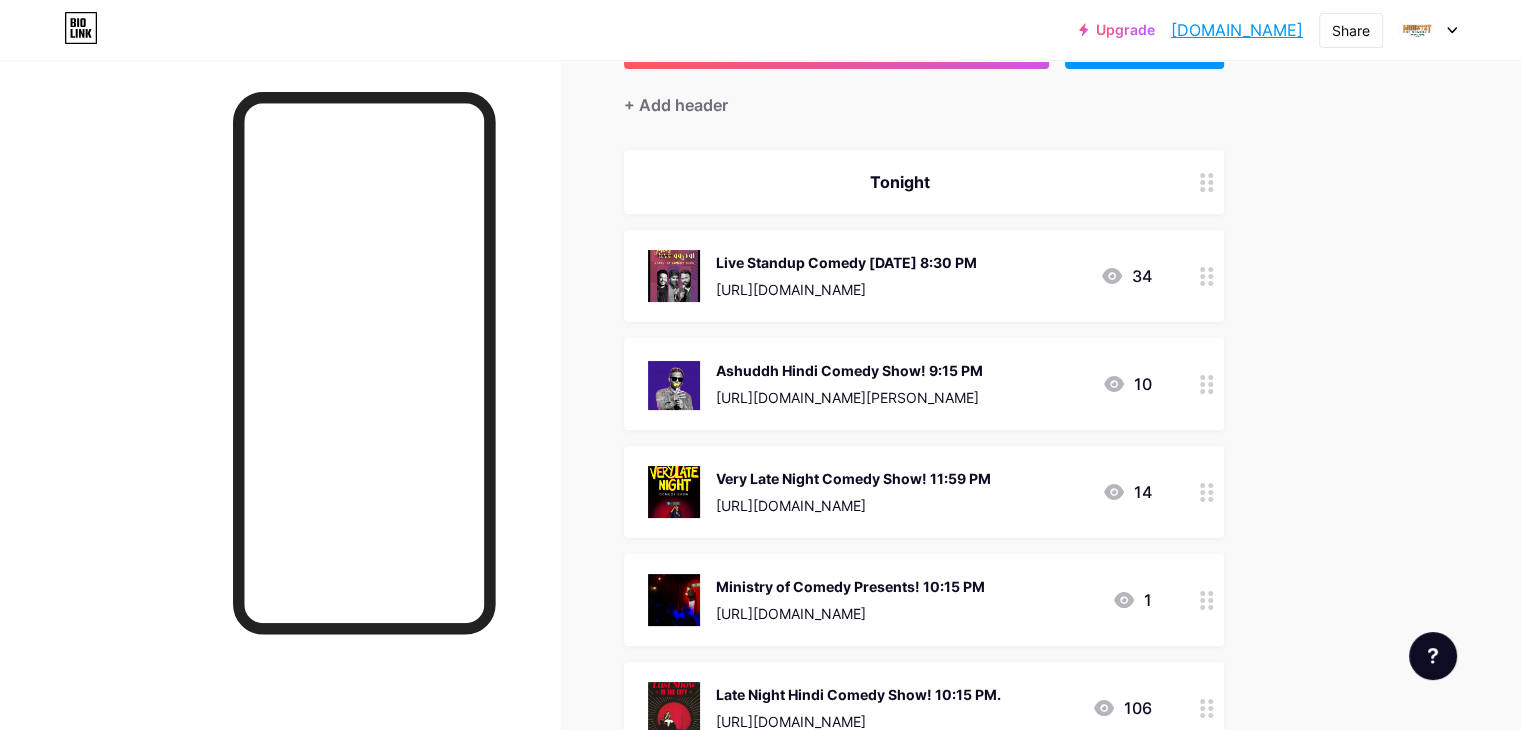 scroll, scrollTop: 200, scrollLeft: 0, axis: vertical 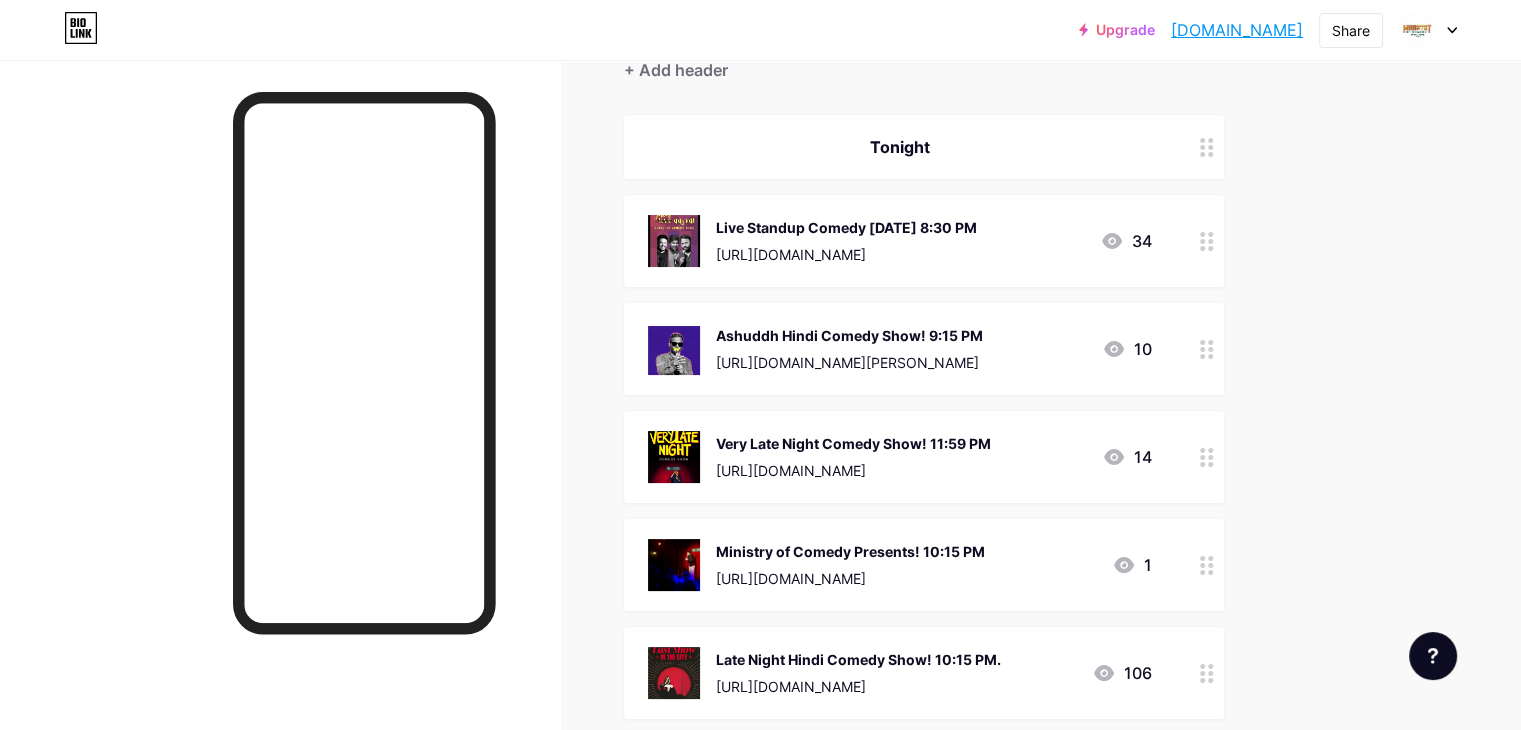click 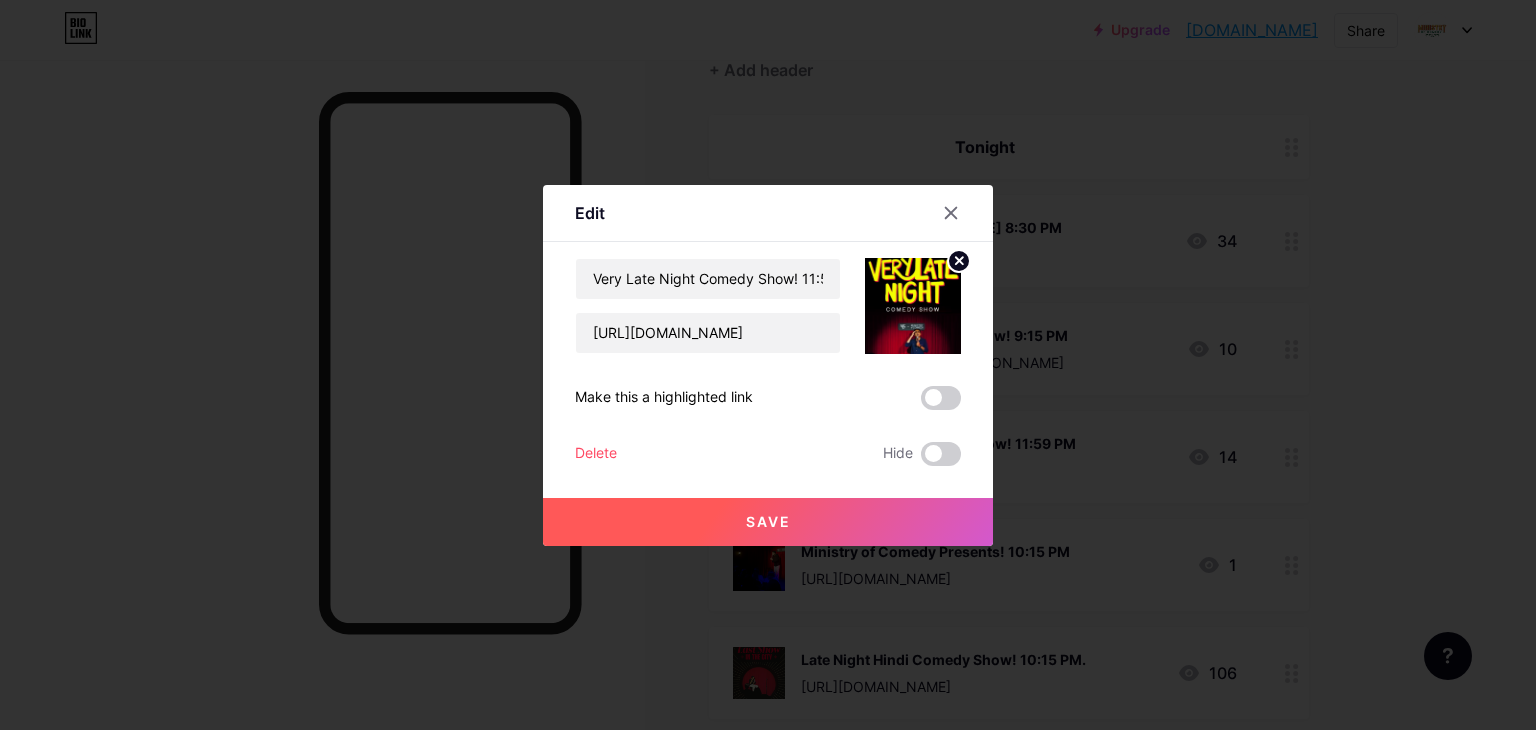 drag, startPoint x: 933, startPoint y: 457, endPoint x: 911, endPoint y: 502, distance: 50.08992 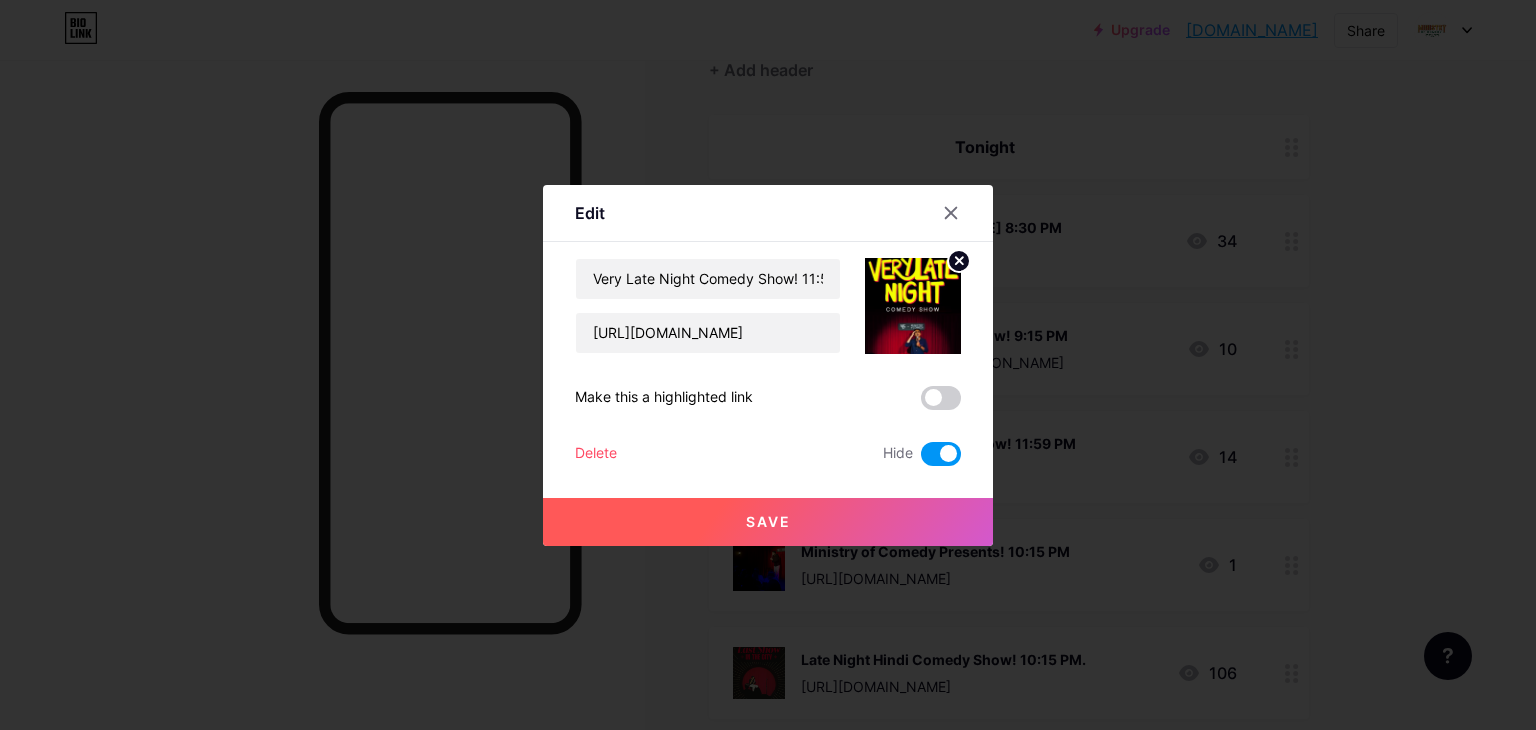 click on "Save" at bounding box center (768, 522) 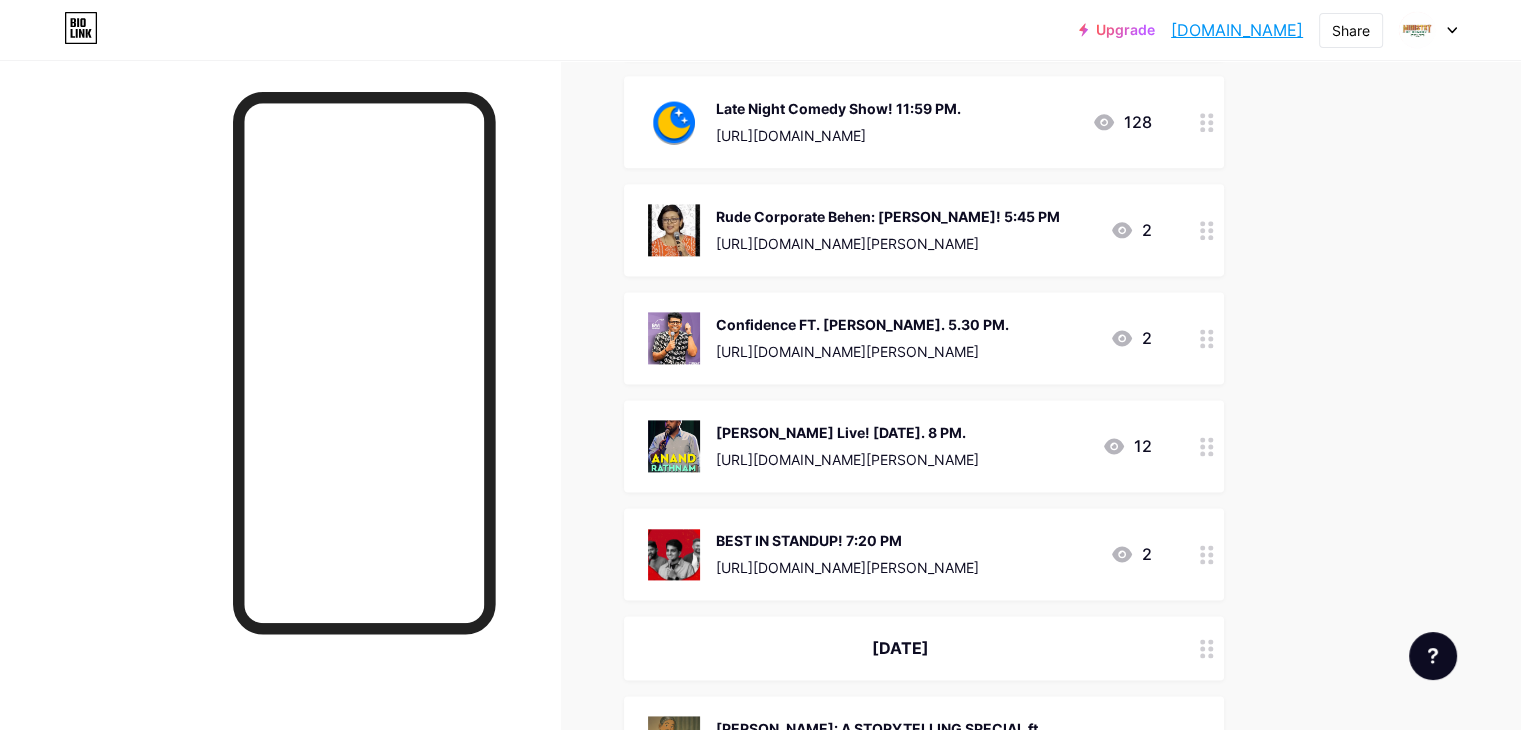 scroll, scrollTop: 2600, scrollLeft: 0, axis: vertical 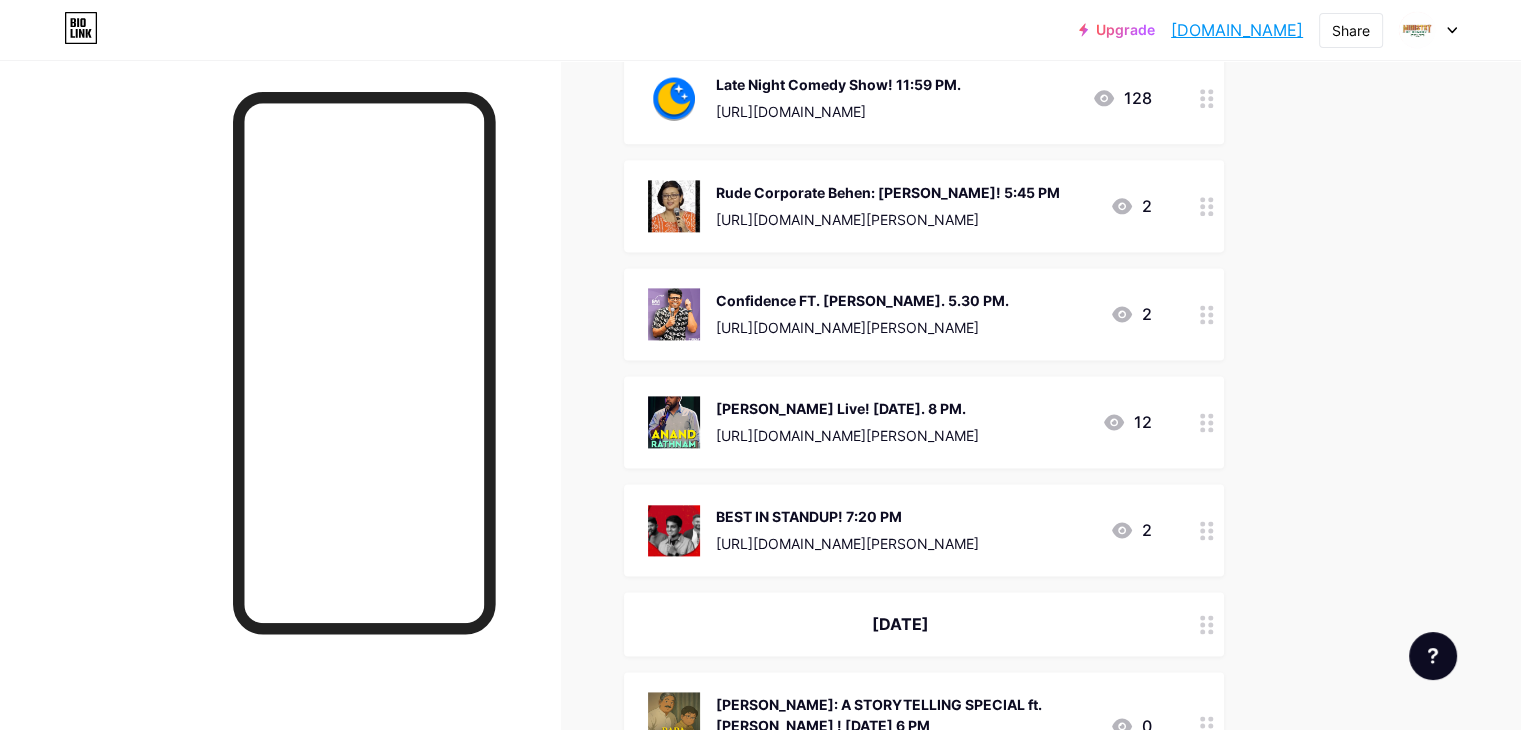 click 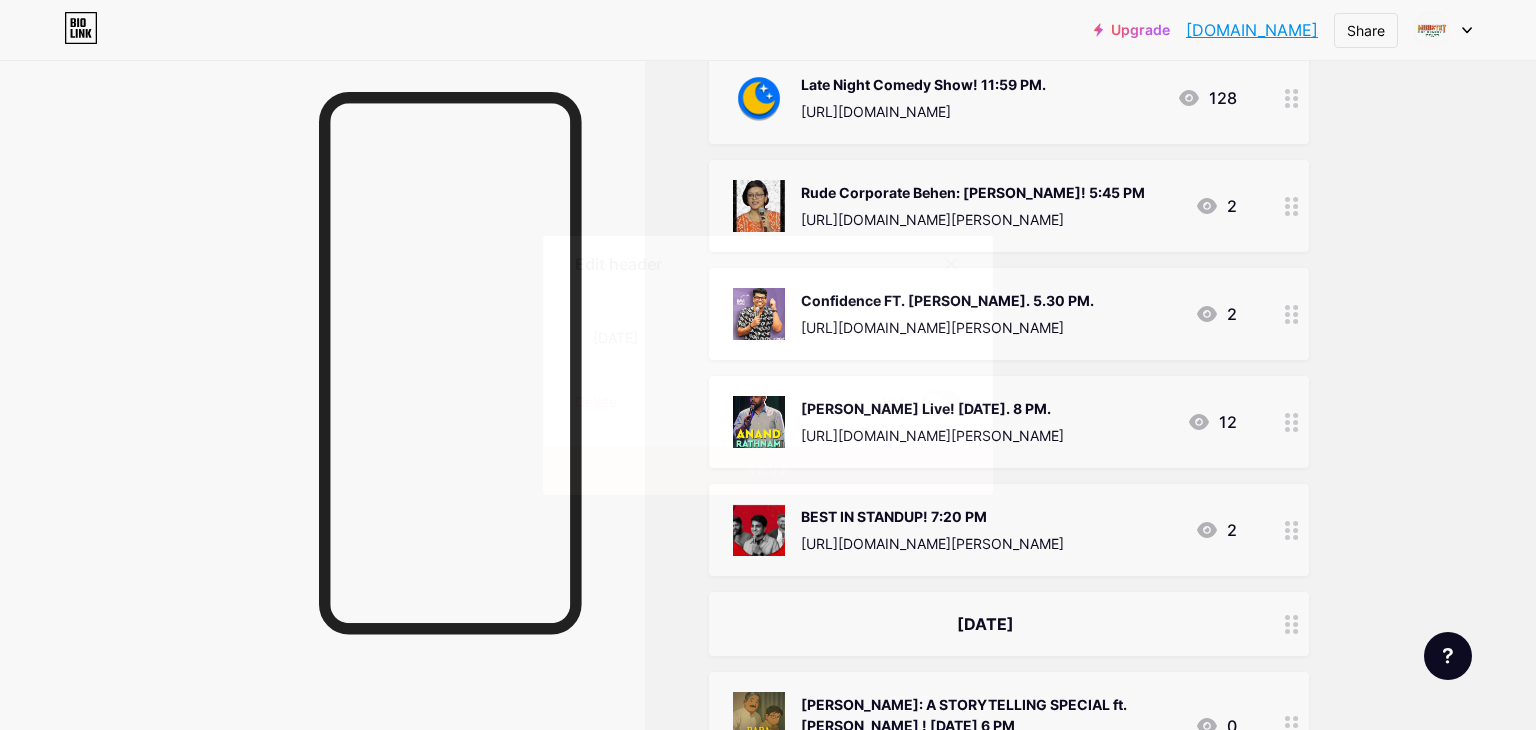 click at bounding box center (941, 403) 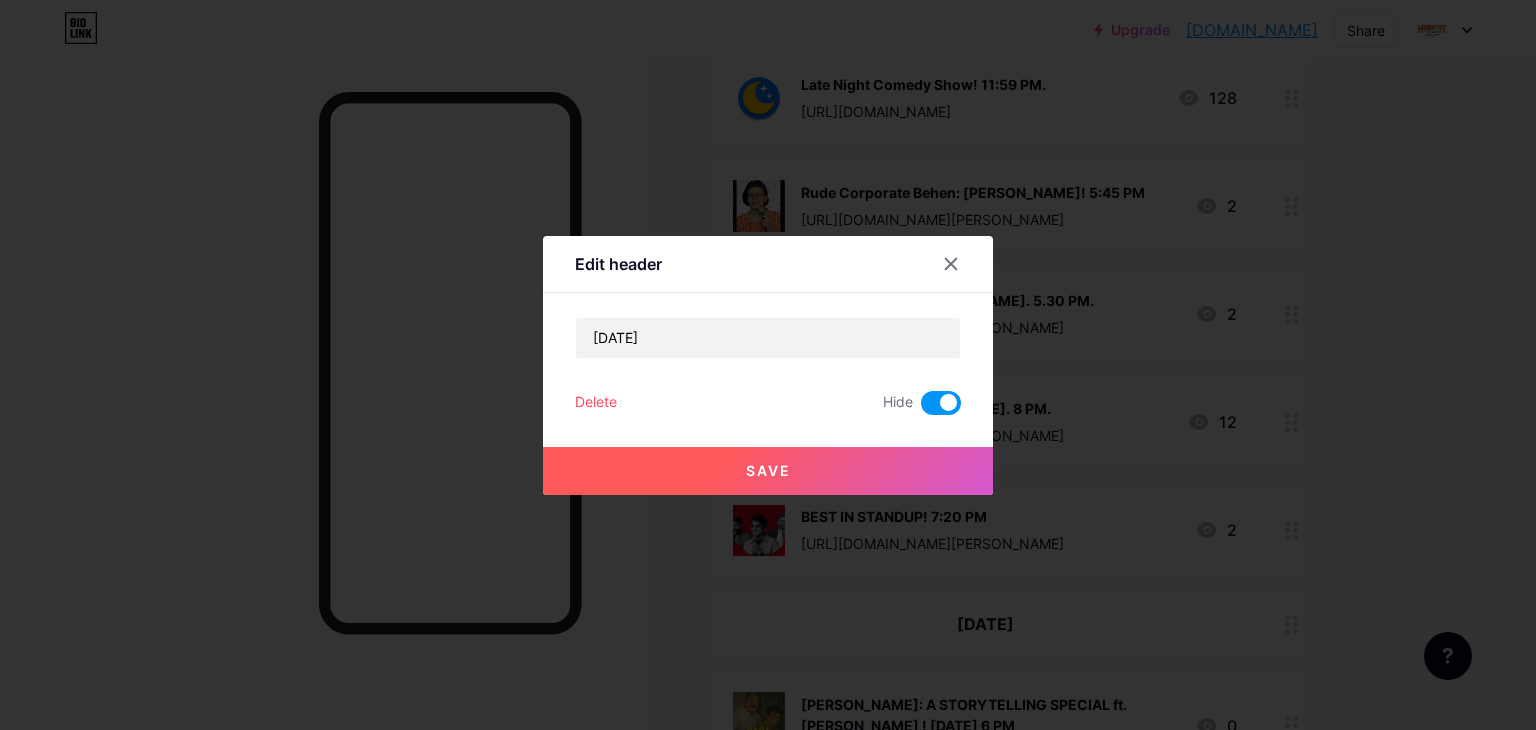 click on "Save" at bounding box center [768, 471] 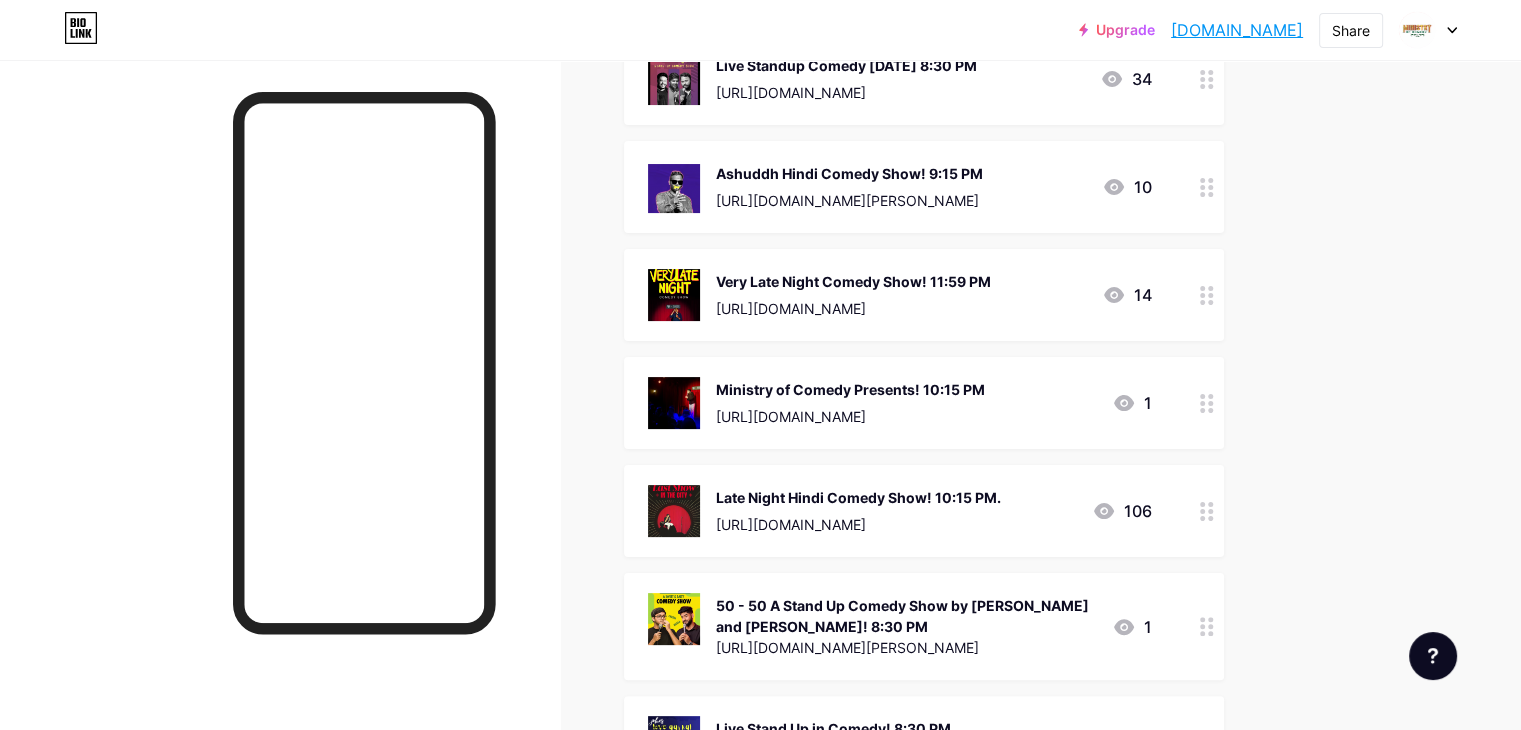 scroll, scrollTop: 380, scrollLeft: 0, axis: vertical 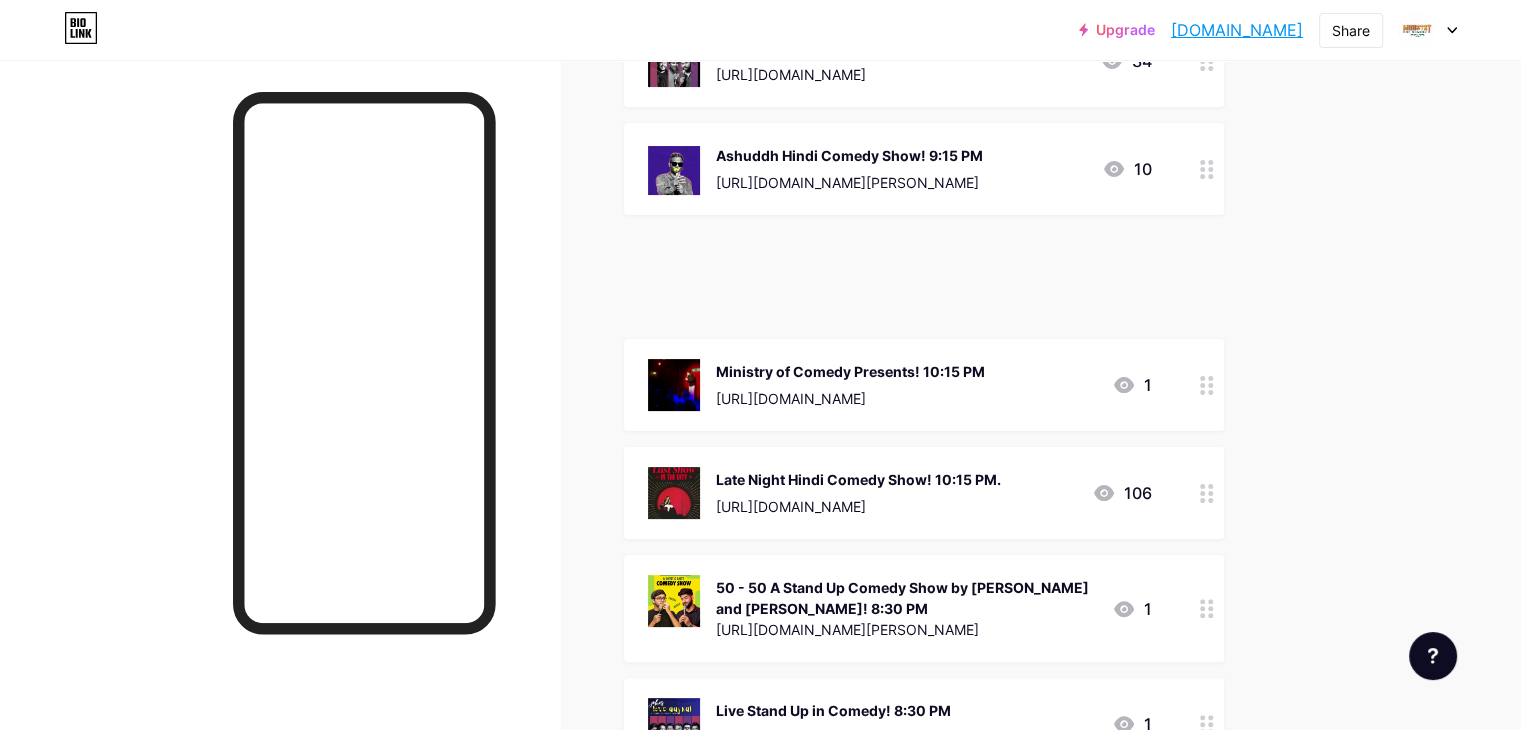 type 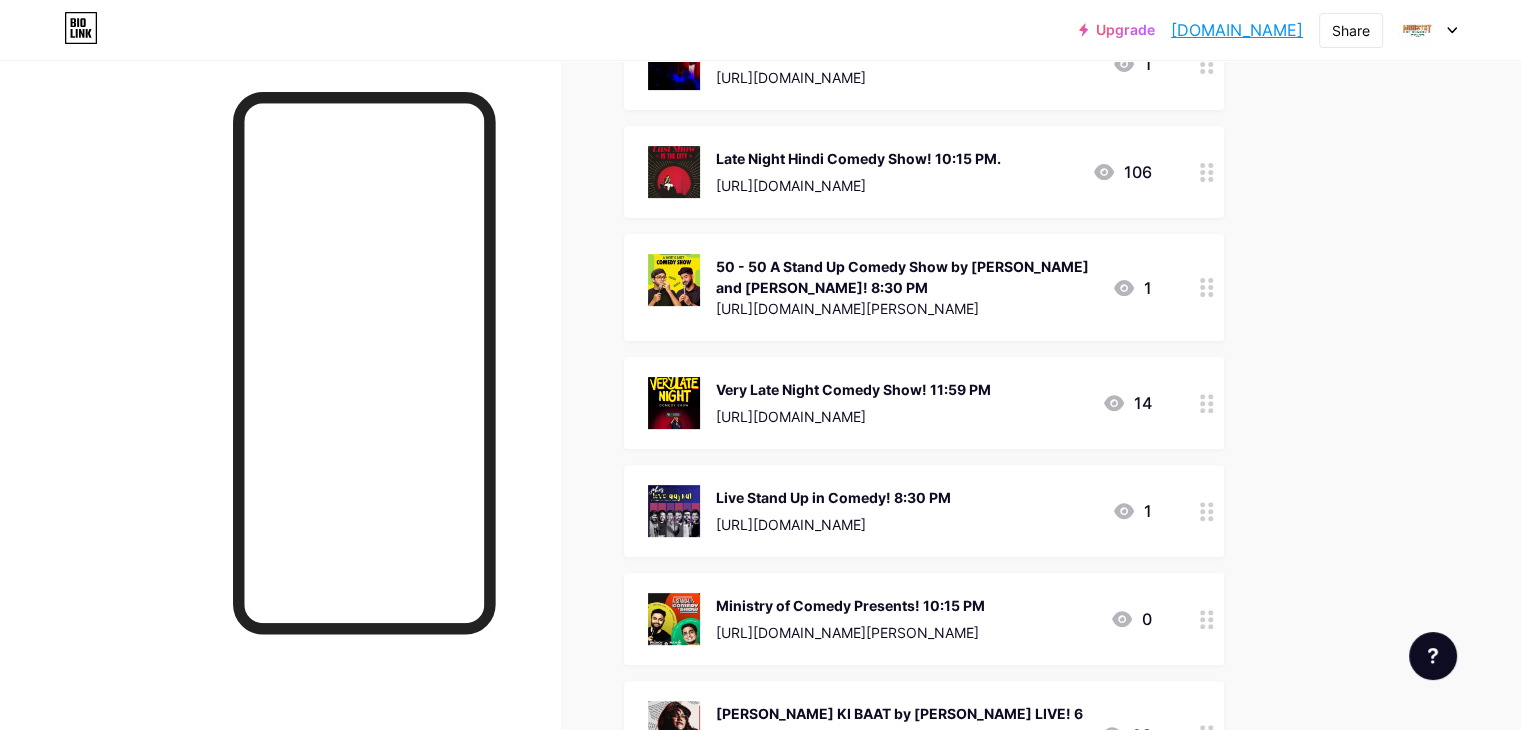 scroll, scrollTop: 600, scrollLeft: 0, axis: vertical 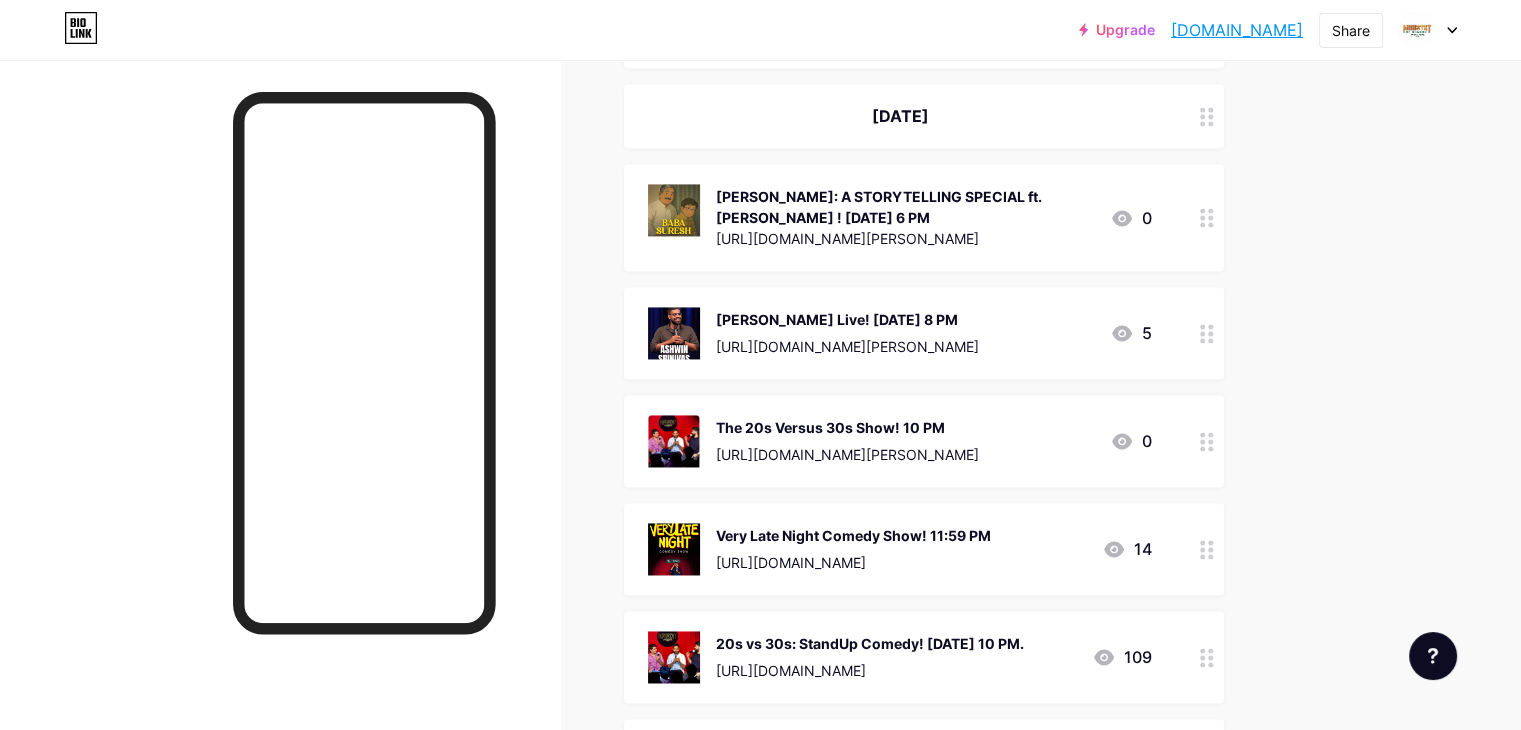 drag, startPoint x: 1038, startPoint y: 153, endPoint x: 1049, endPoint y: 187, distance: 35.735138 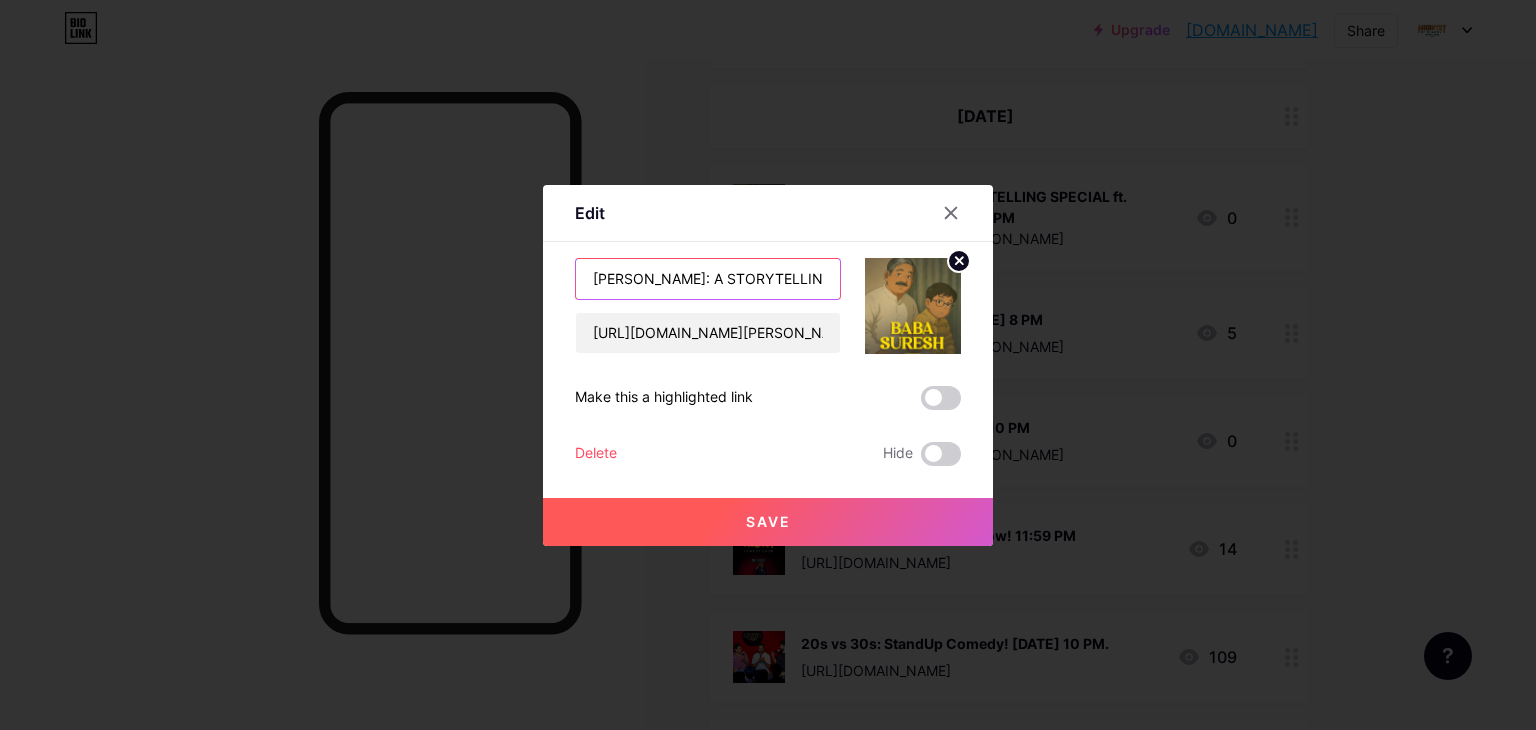 click on "[PERSON_NAME]: A STORYTELLING SPECIAL ft. [PERSON_NAME] ! [DATE] 6 PM" at bounding box center (708, 279) 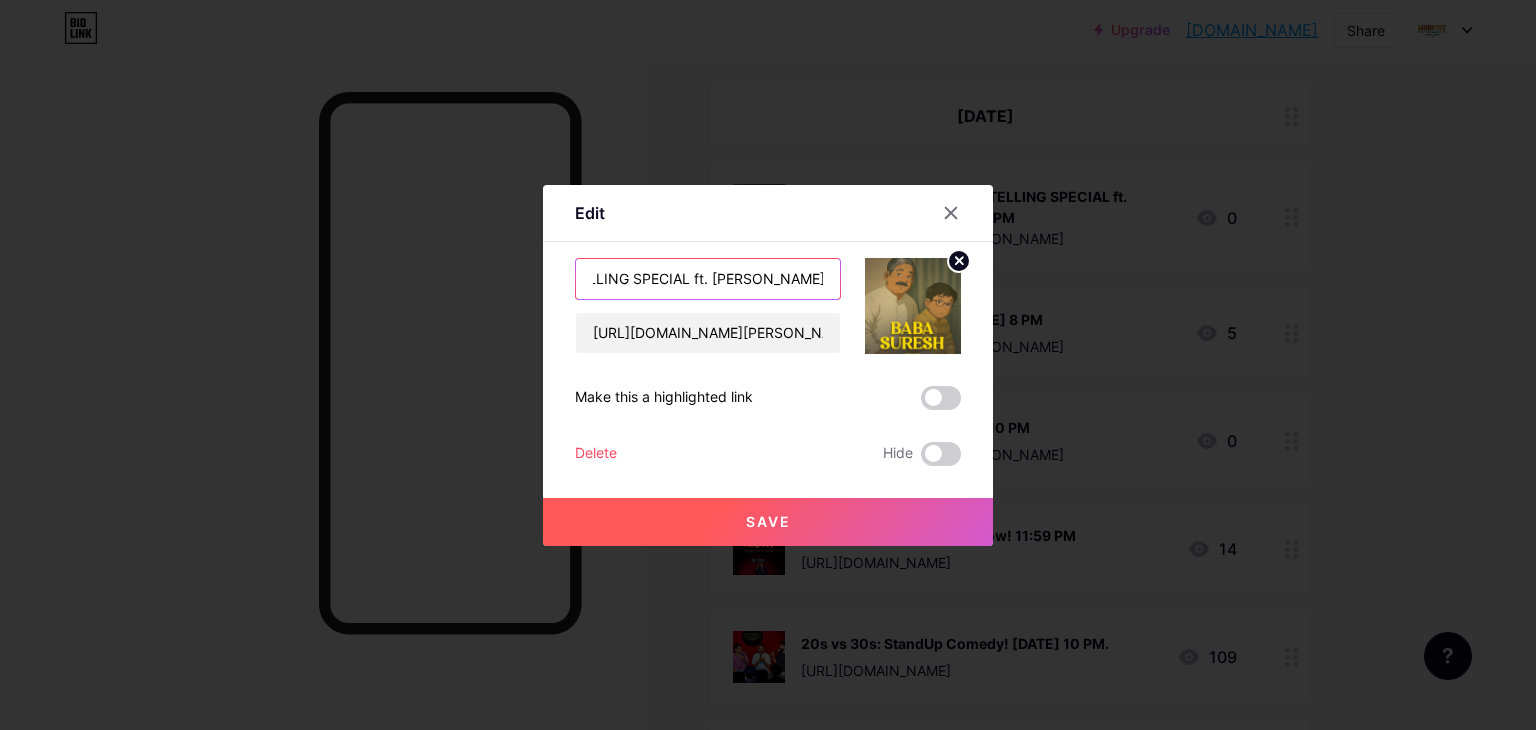 scroll, scrollTop: 0, scrollLeft: 224, axis: horizontal 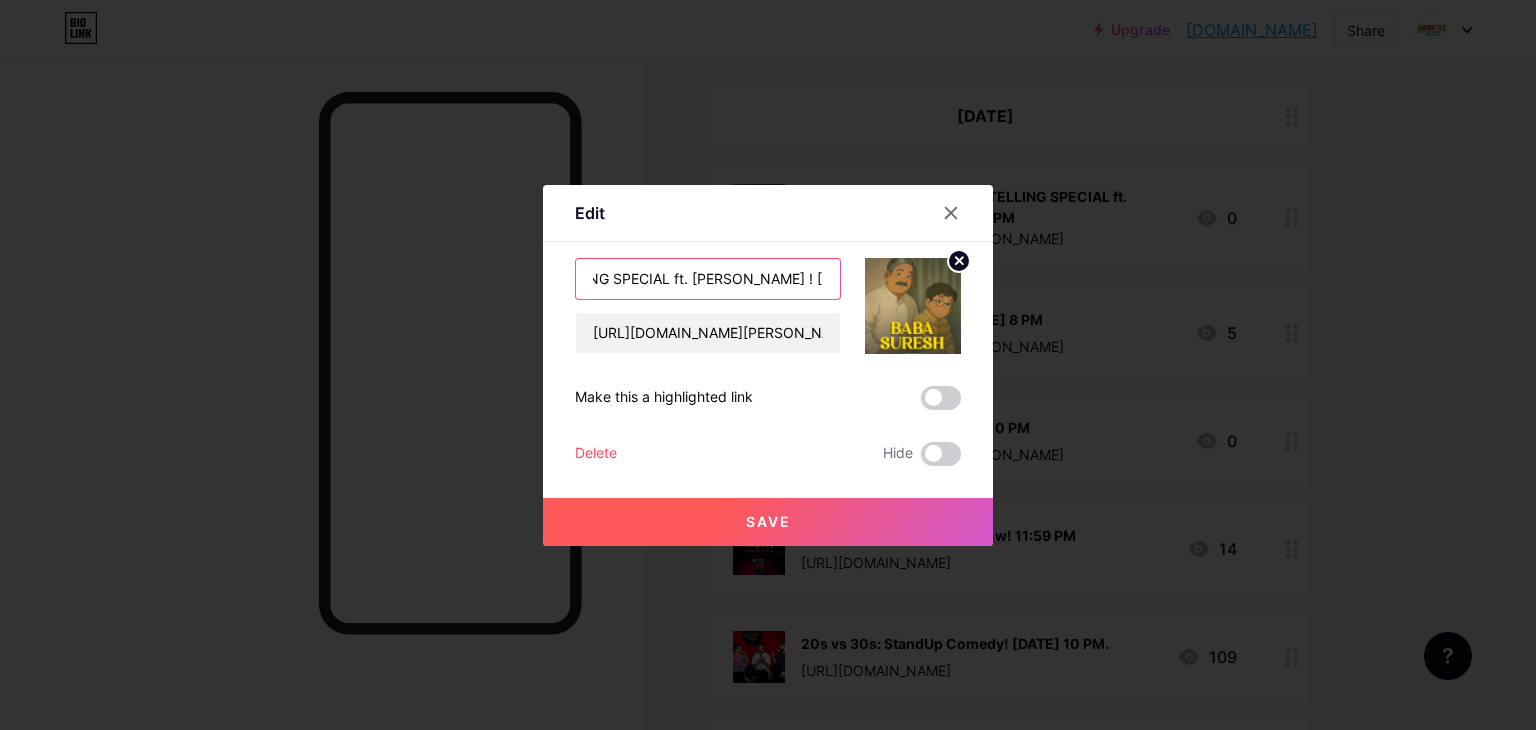 drag, startPoint x: 776, startPoint y: 279, endPoint x: 715, endPoint y: 273, distance: 61.294373 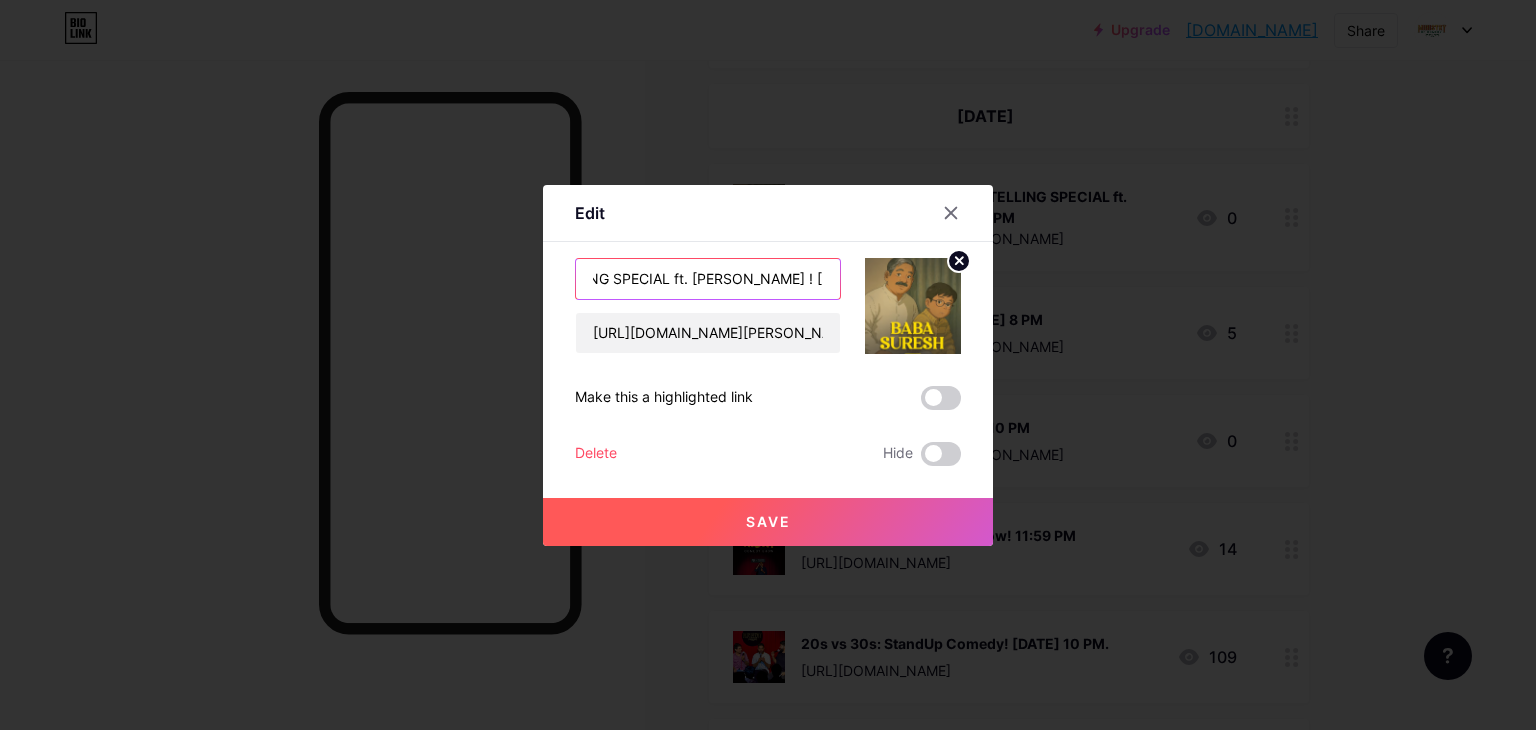 click on "[PERSON_NAME]: A STORYTELLING SPECIAL ft. [PERSON_NAME] ! [DATE] 6 PM" at bounding box center (708, 279) 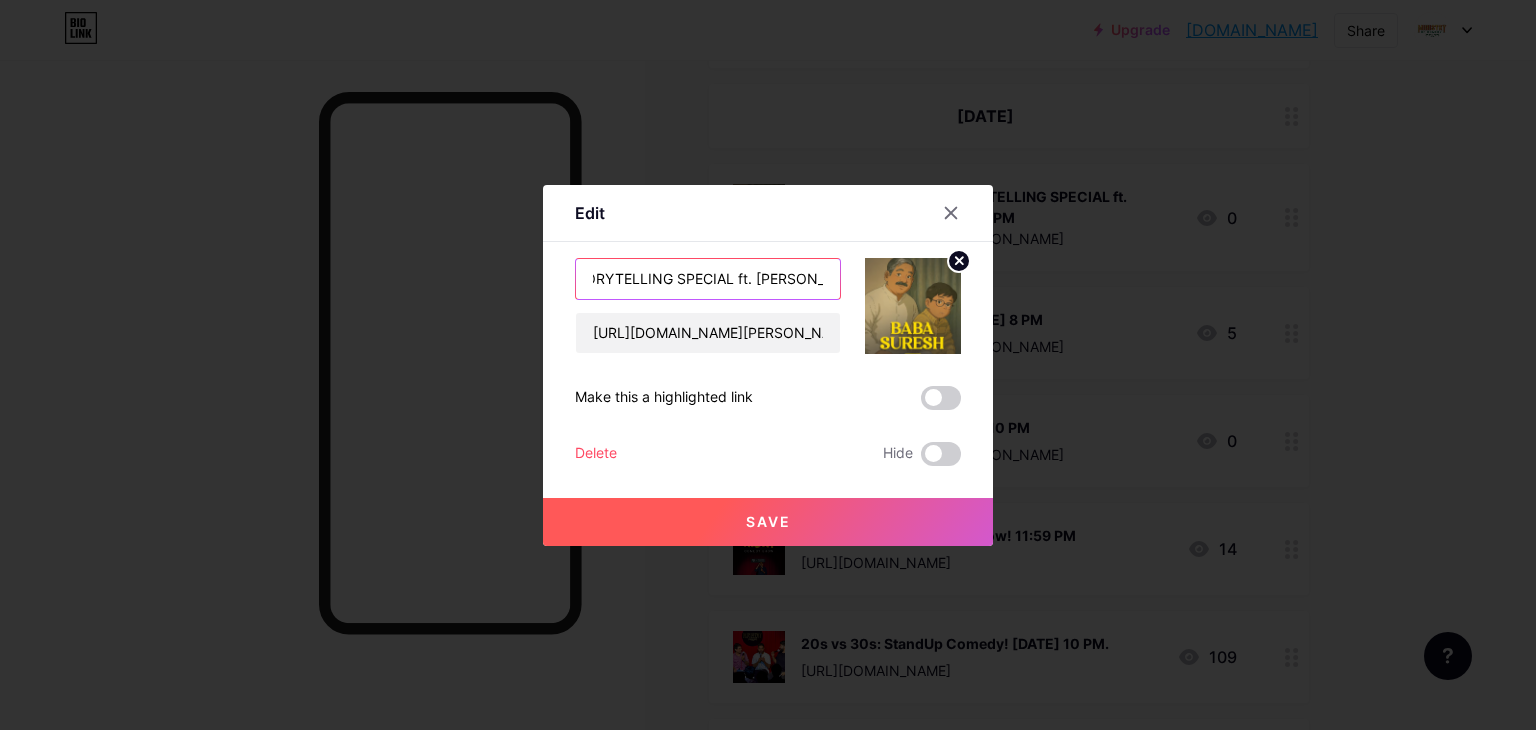 scroll, scrollTop: 0, scrollLeft: 156, axis: horizontal 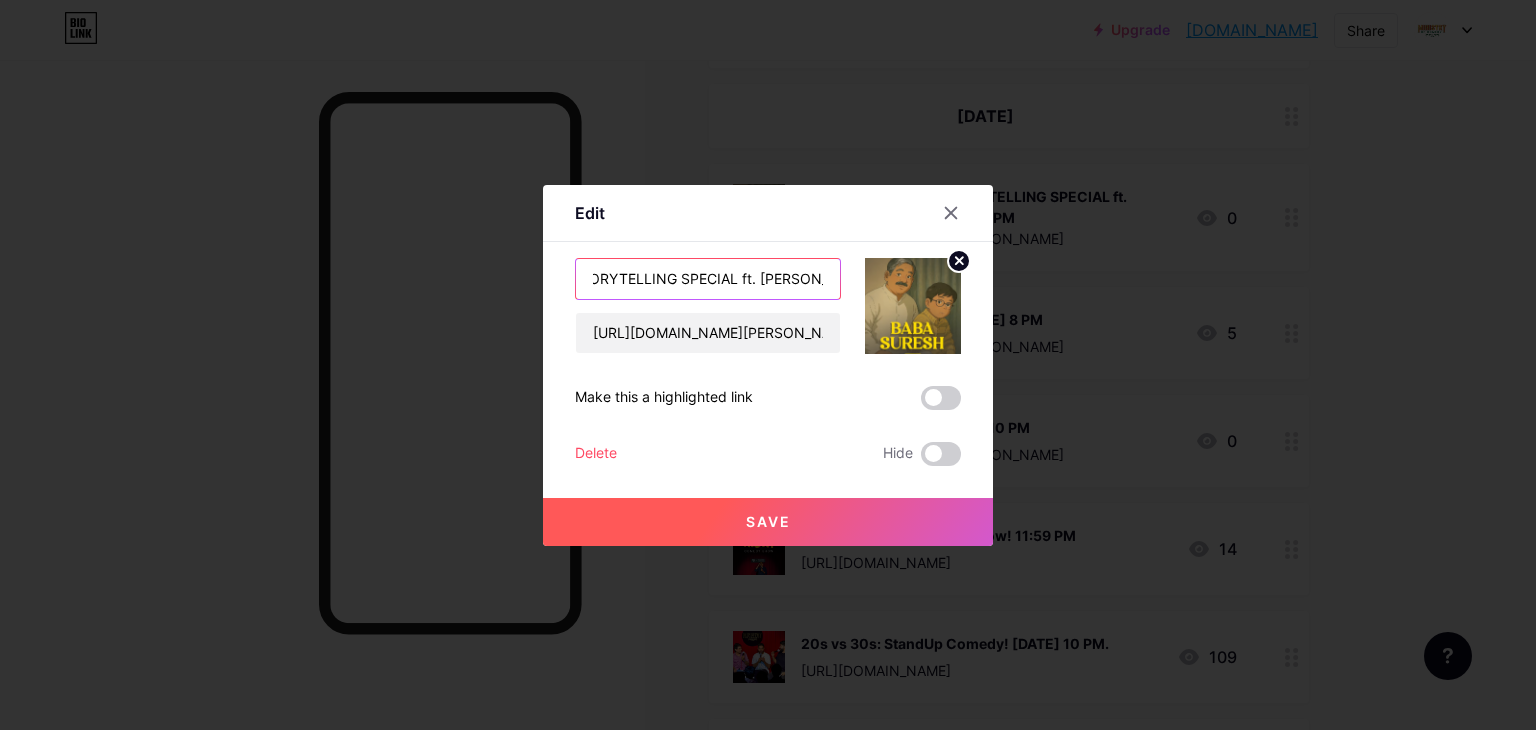 type on "[PERSON_NAME]: A STORYTELLING SPECIAL ft. [PERSON_NAME] ! 6 PM" 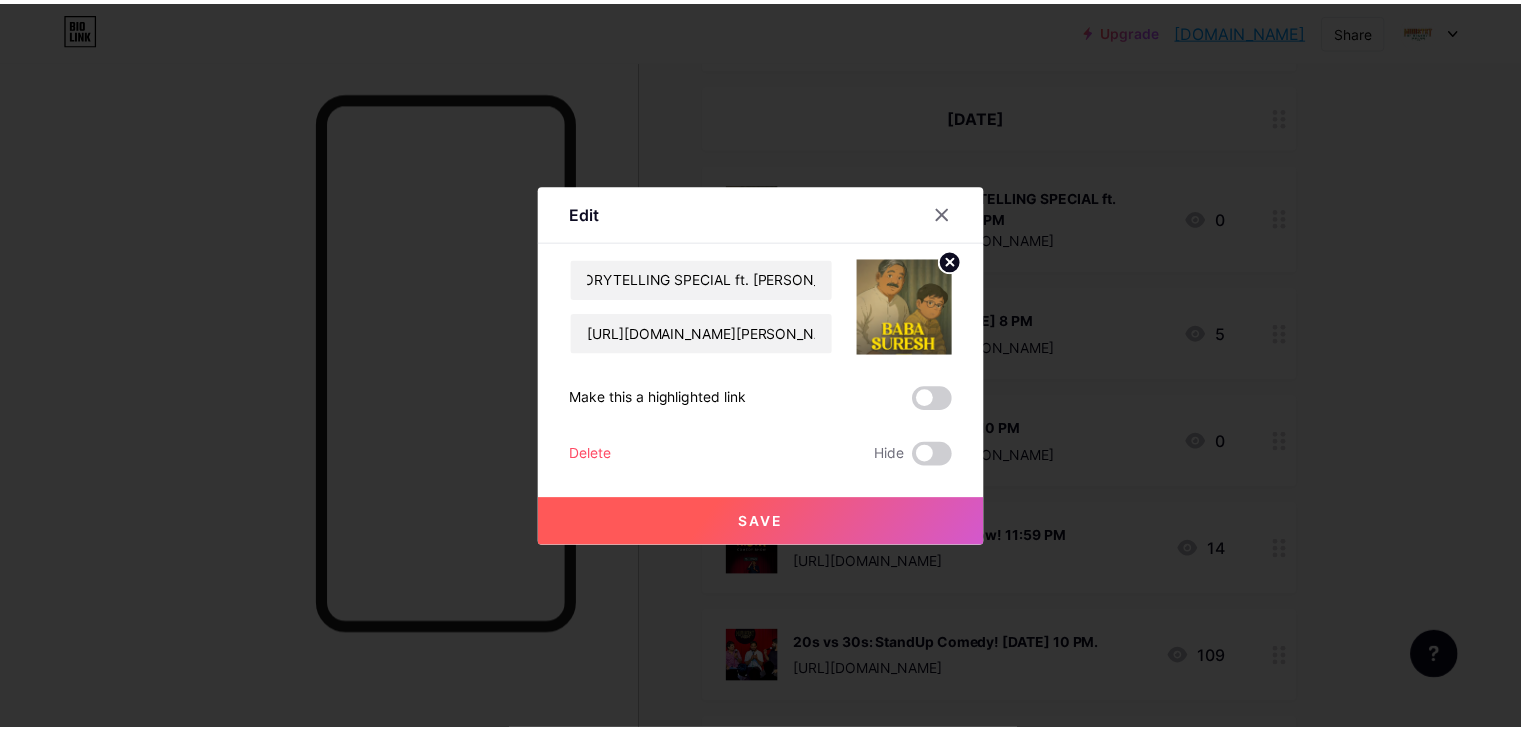 scroll, scrollTop: 0, scrollLeft: 0, axis: both 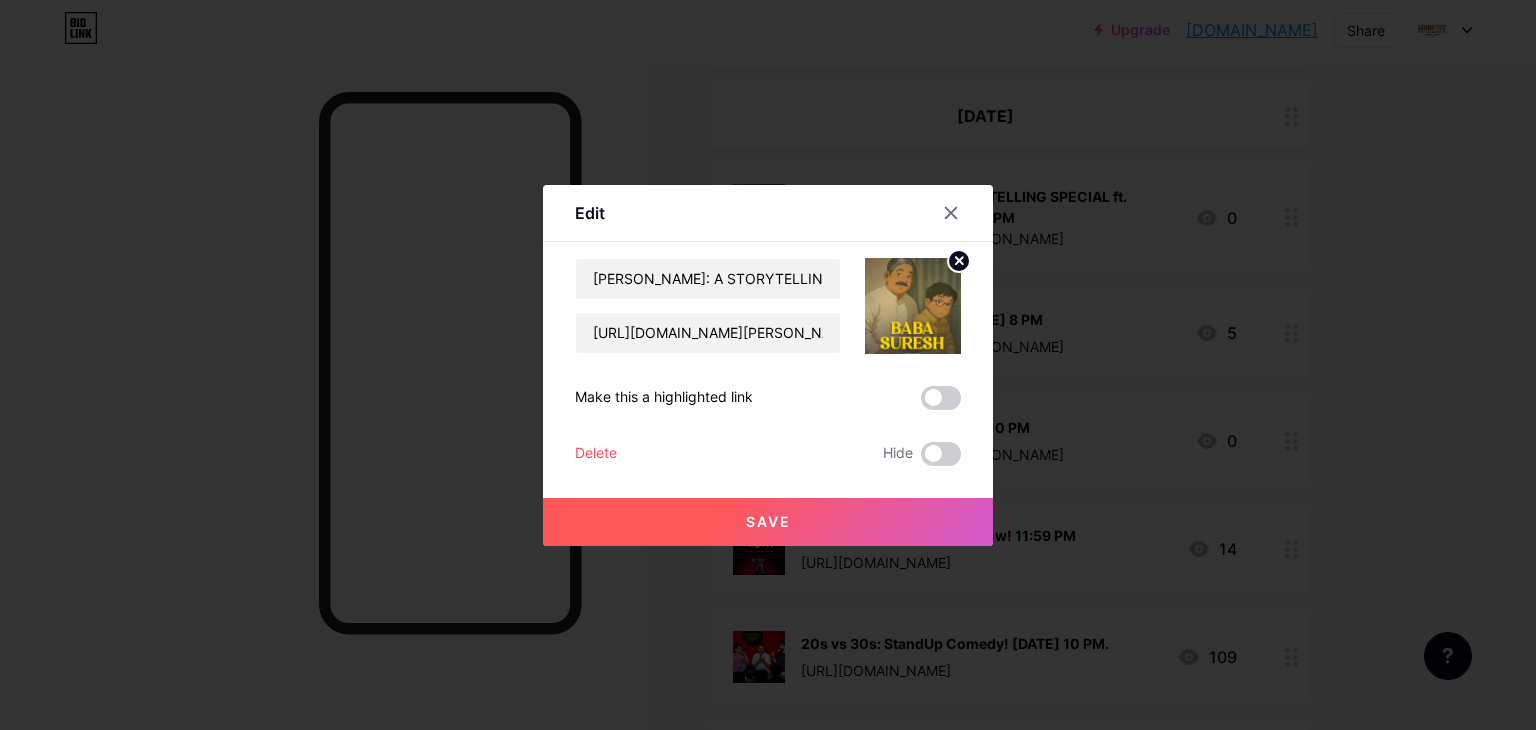 click on "Save" at bounding box center [768, 522] 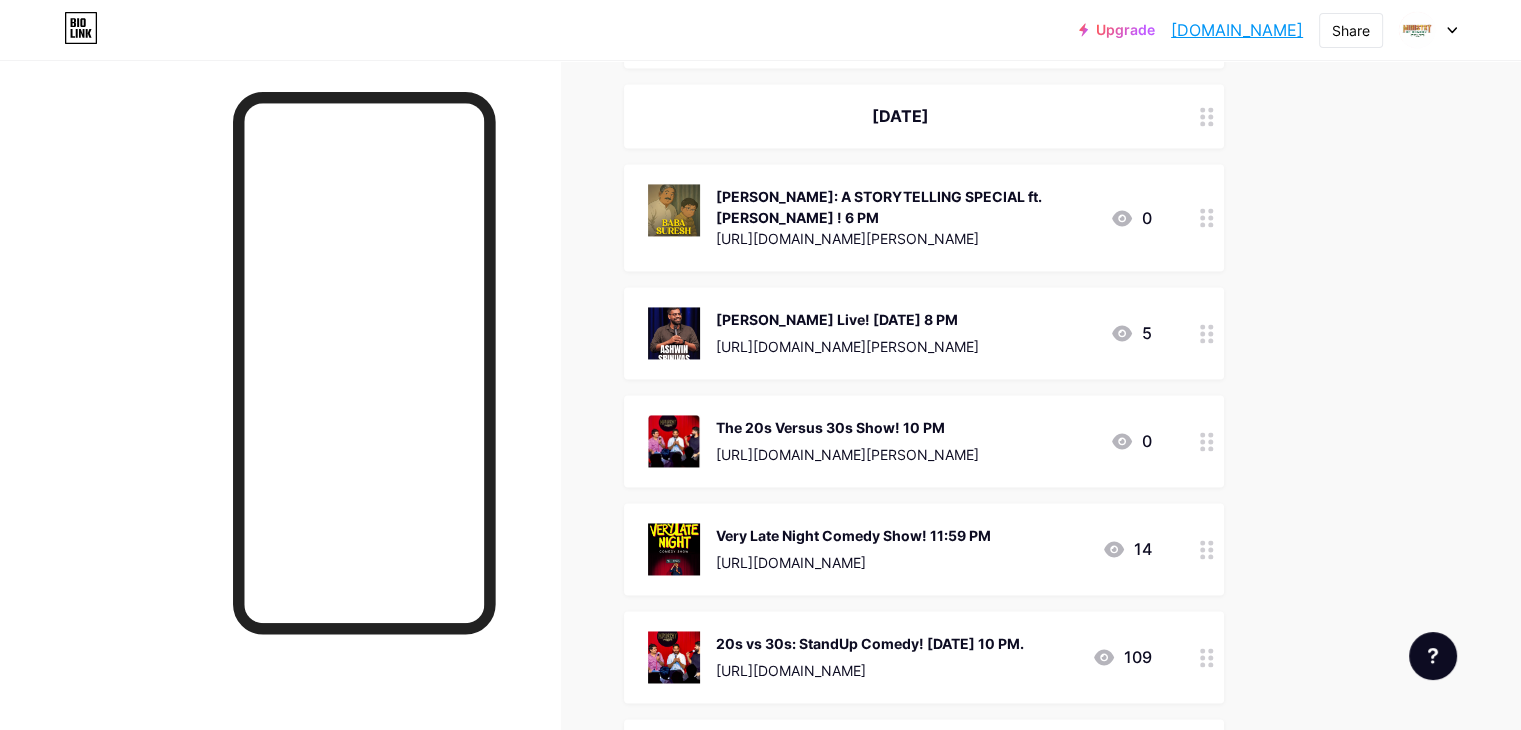 click on "[PERSON_NAME] Live! [DATE] 8 PM" at bounding box center (847, 319) 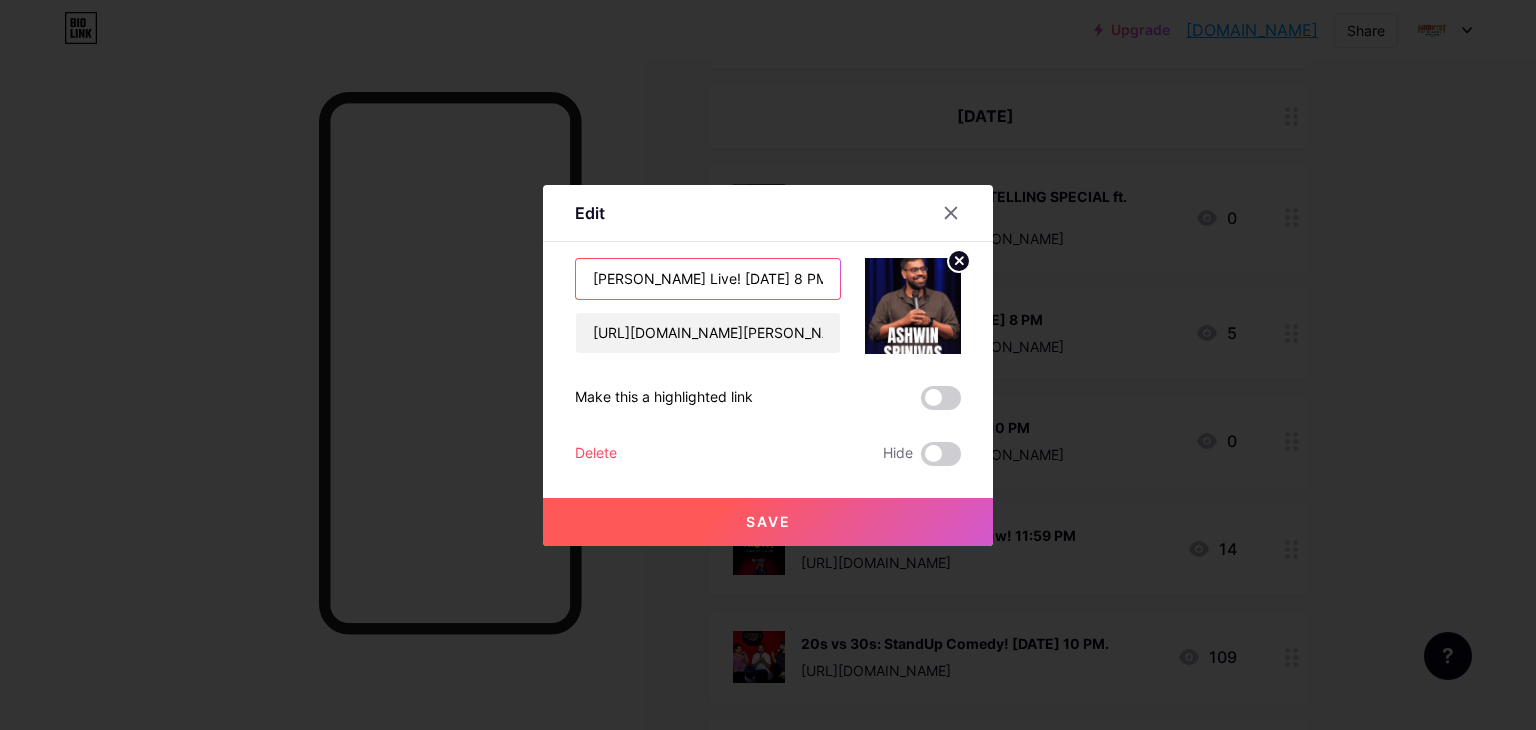 drag, startPoint x: 792, startPoint y: 281, endPoint x: 727, endPoint y: 287, distance: 65.27634 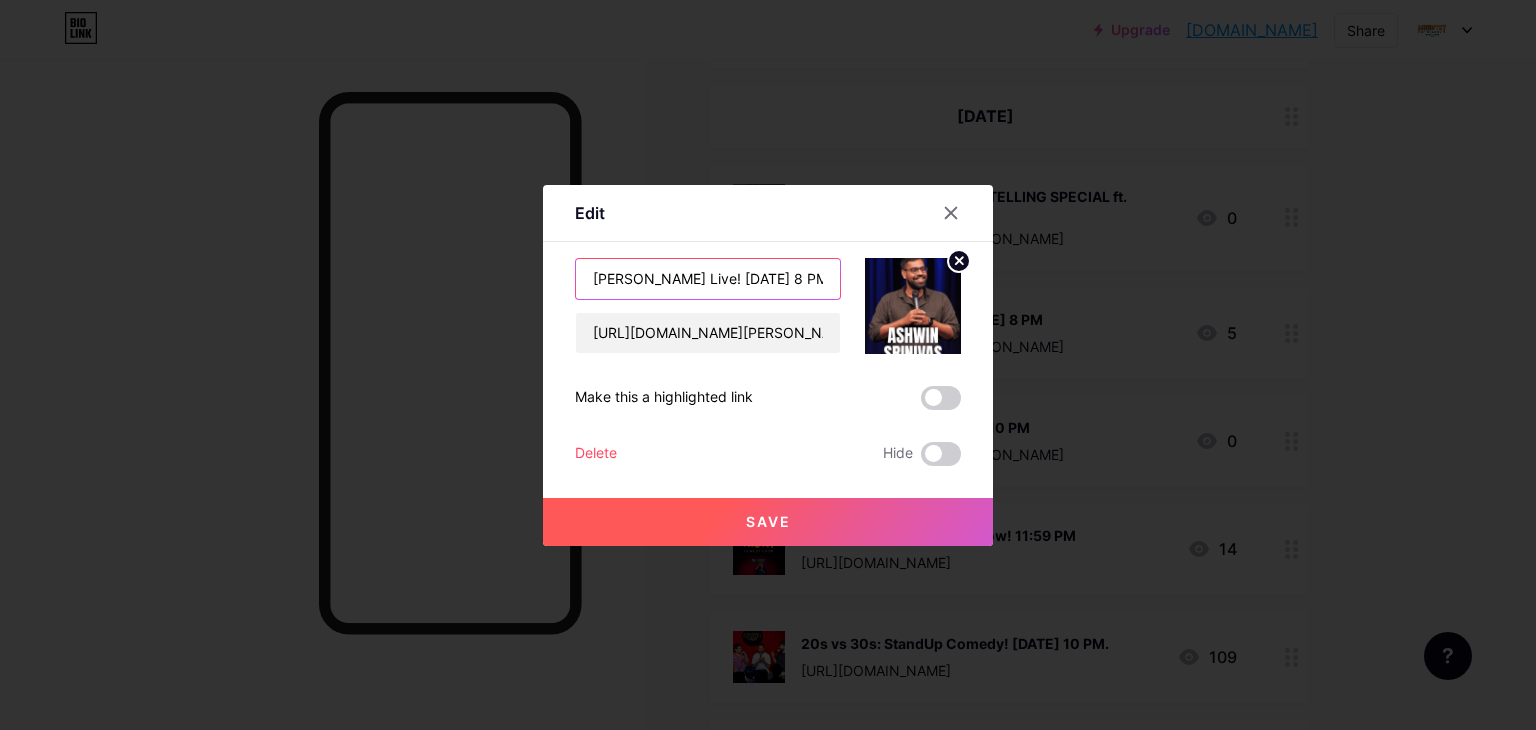 click on "[PERSON_NAME] Live! [DATE] 8 PM" at bounding box center (708, 279) 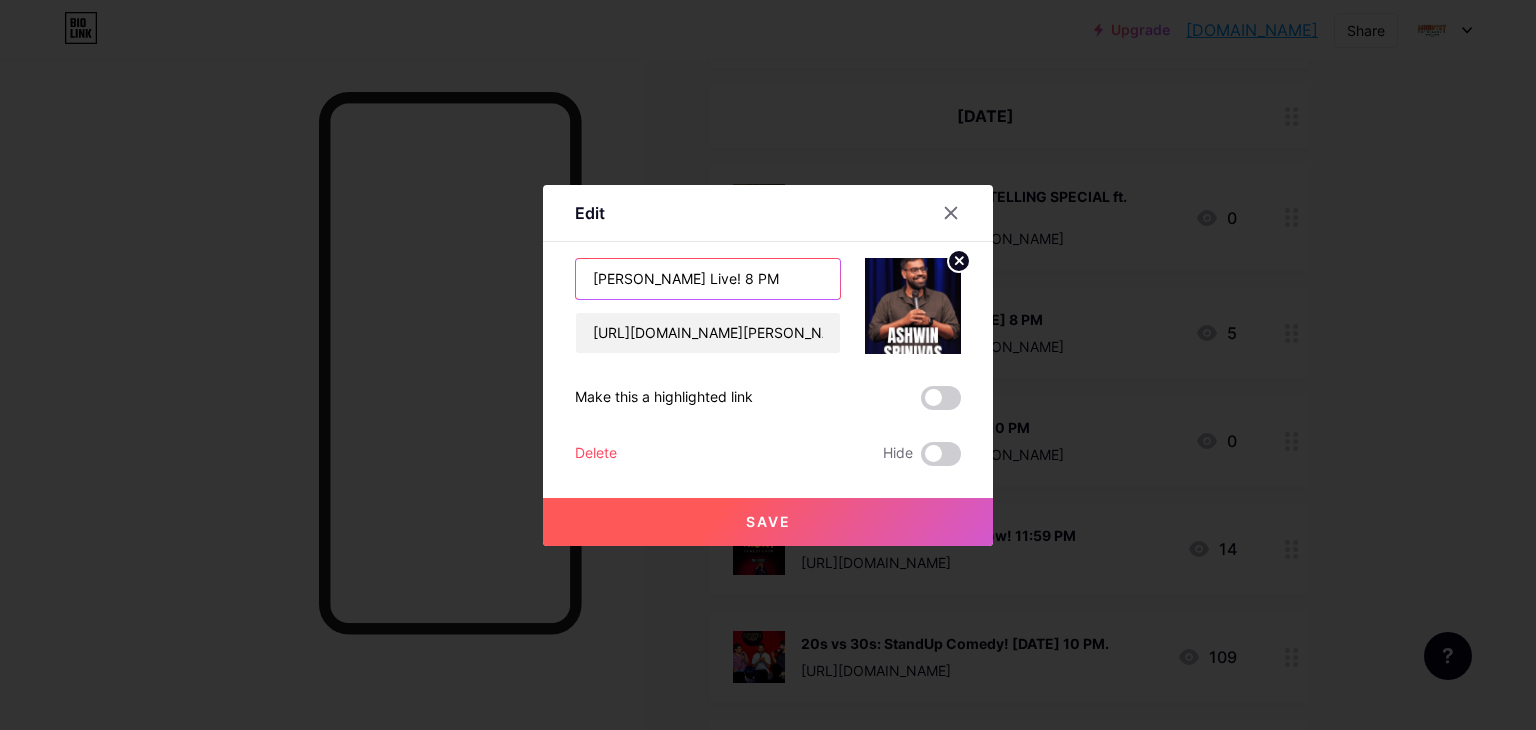 type on "[PERSON_NAME] Live! 8 PM" 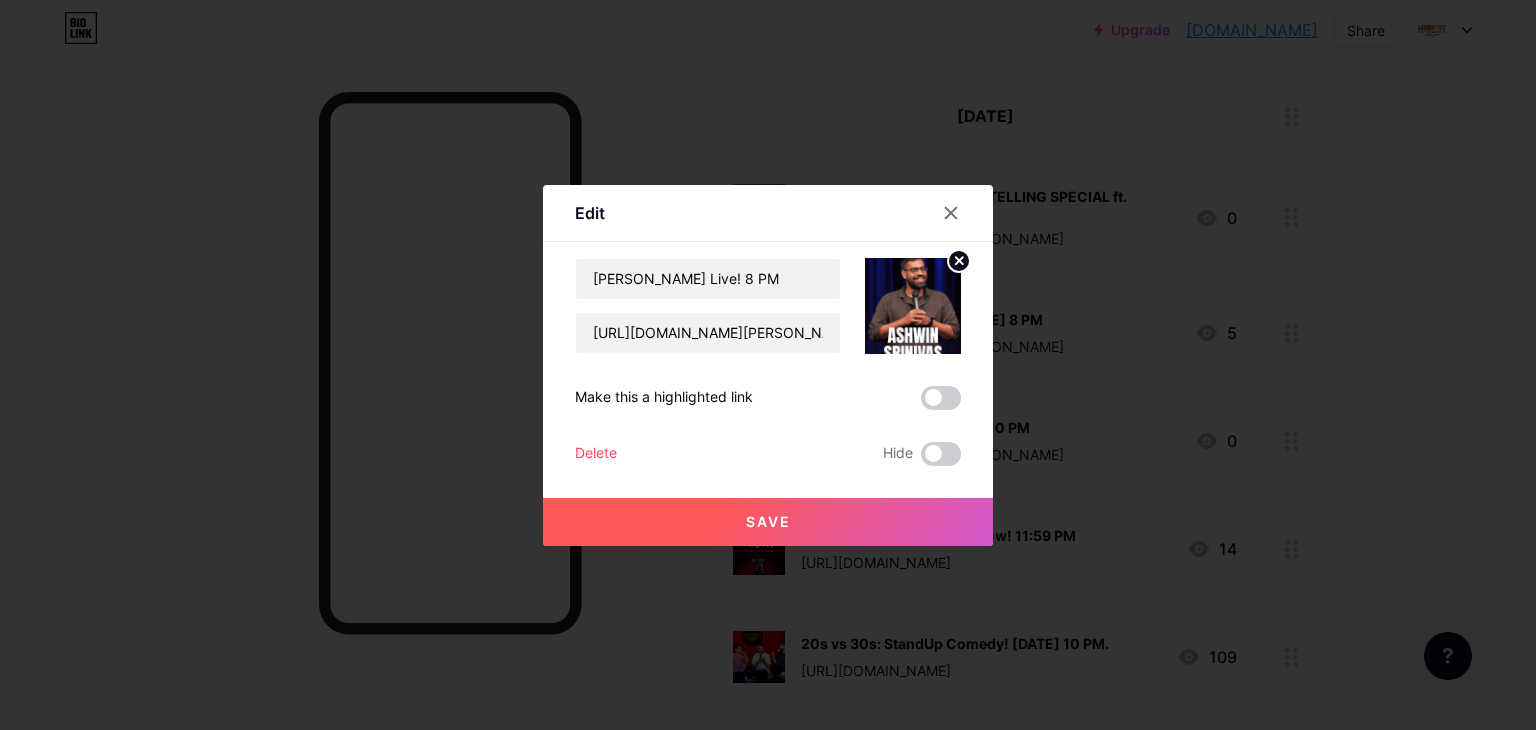 click on "Save" at bounding box center [768, 521] 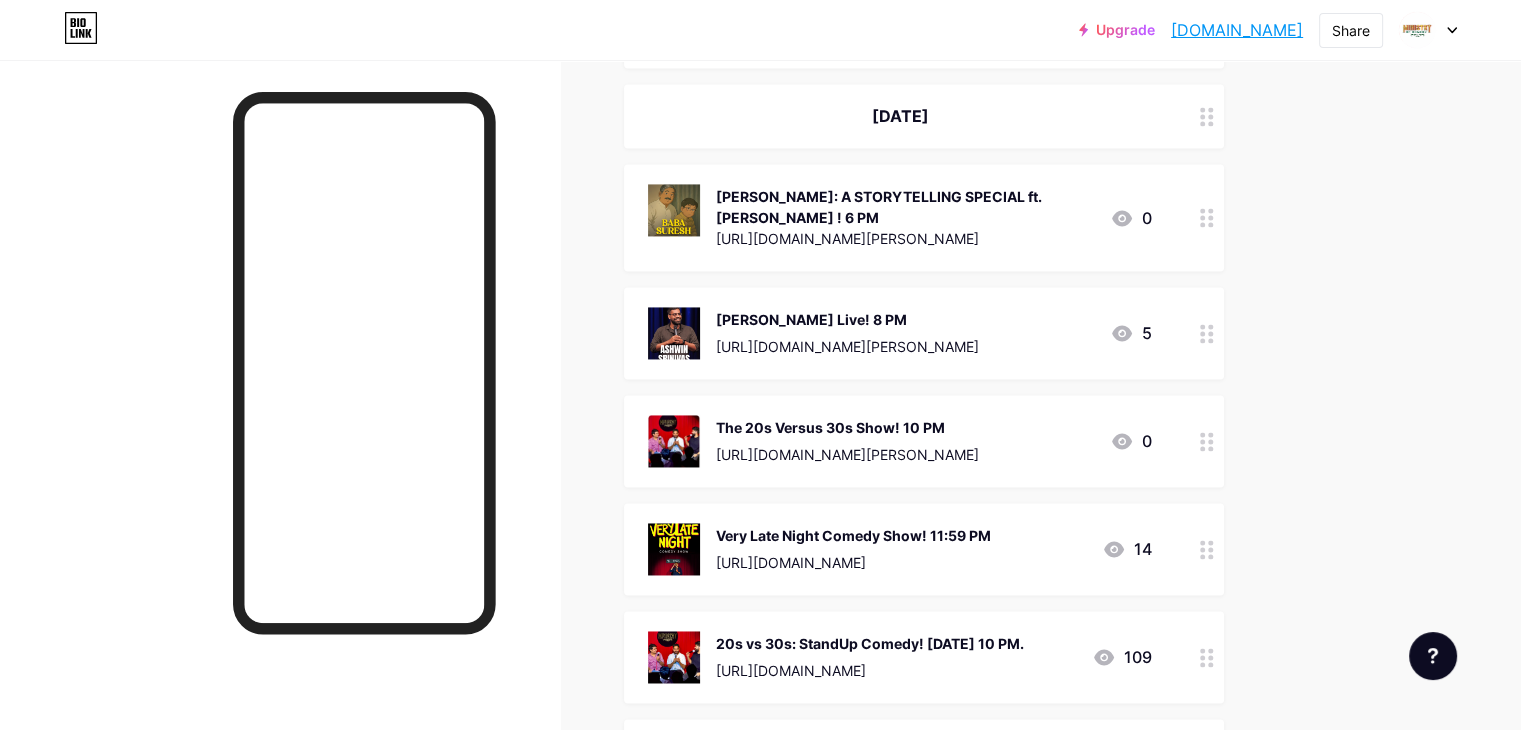 click on "The 20s Versus 30s Show! 10 PM" at bounding box center (847, 427) 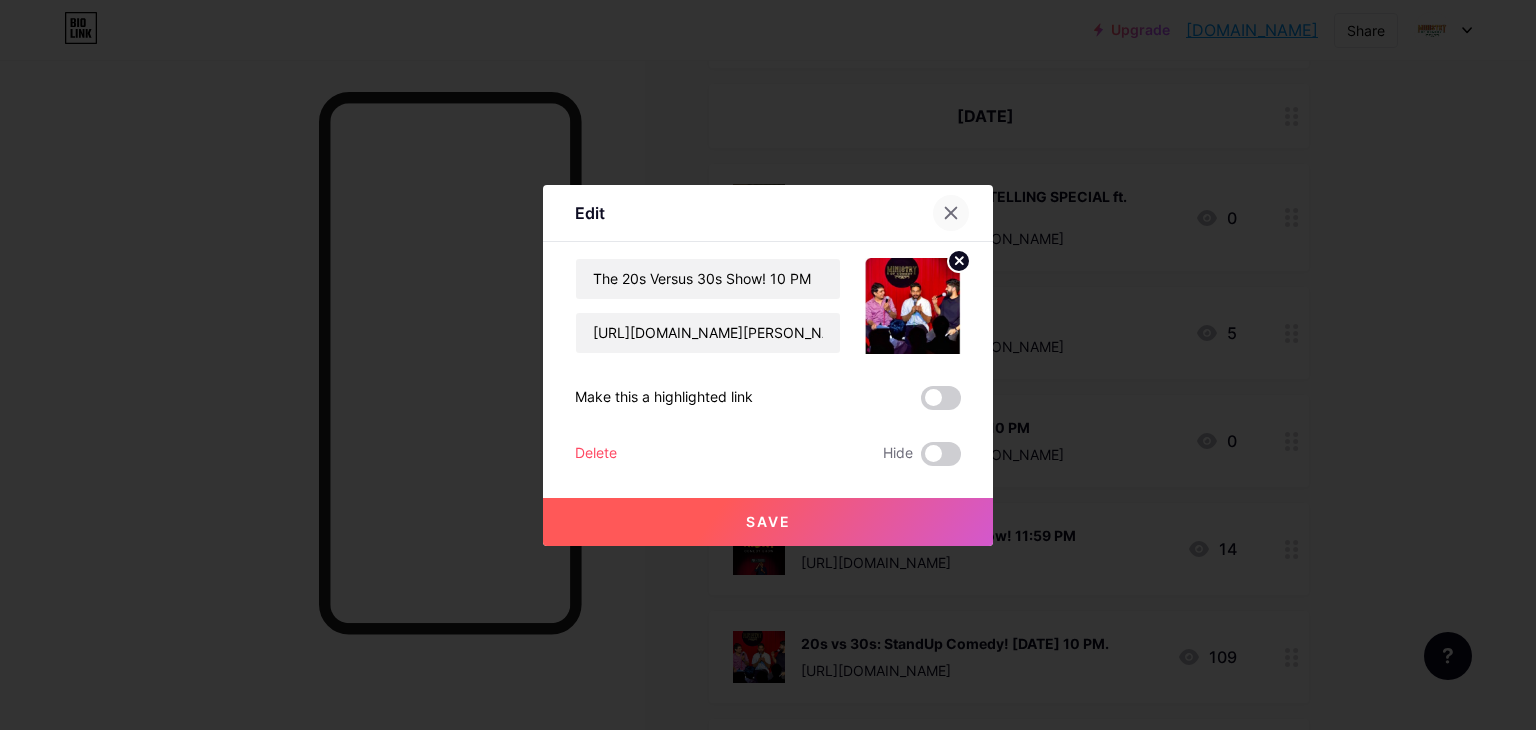 click at bounding box center (951, 213) 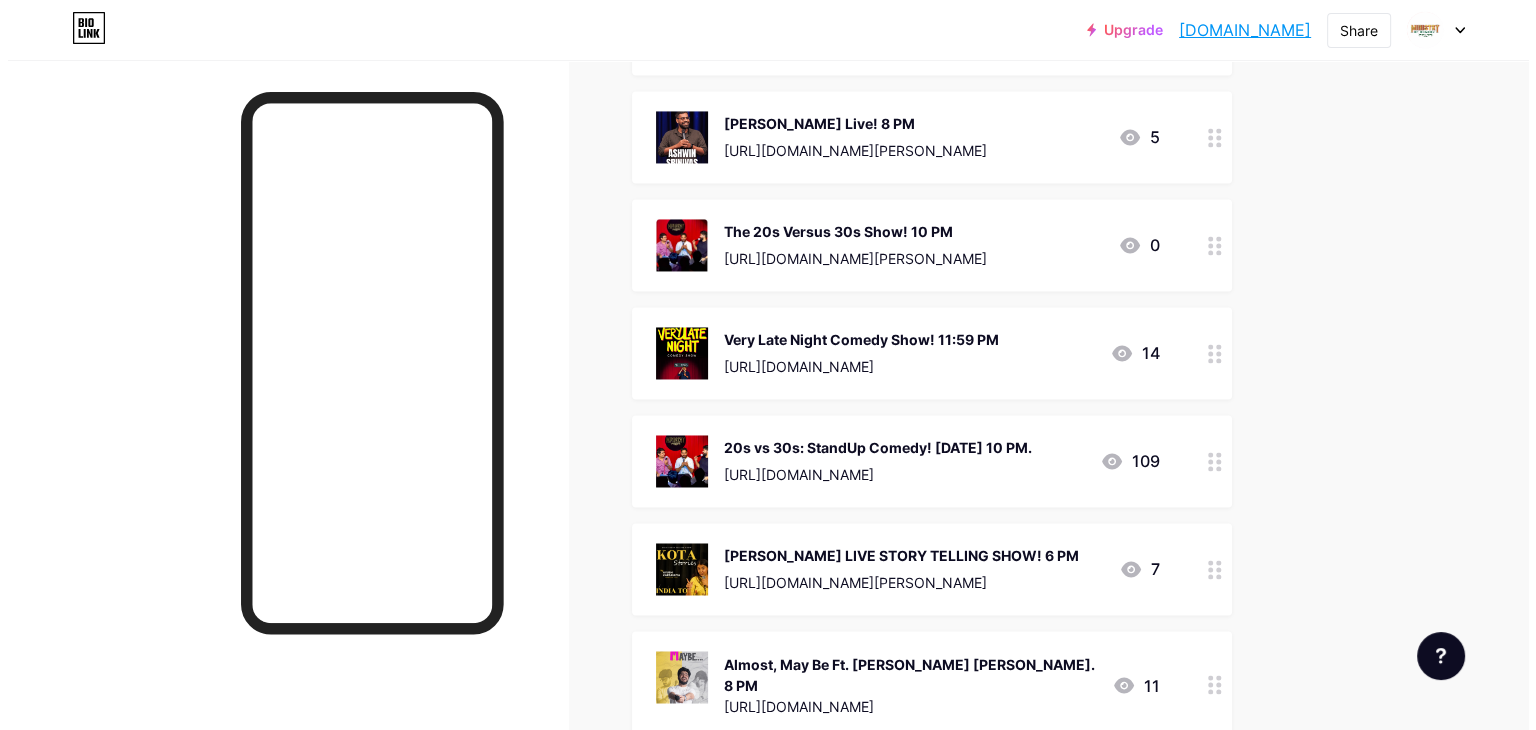 scroll, scrollTop: 3200, scrollLeft: 0, axis: vertical 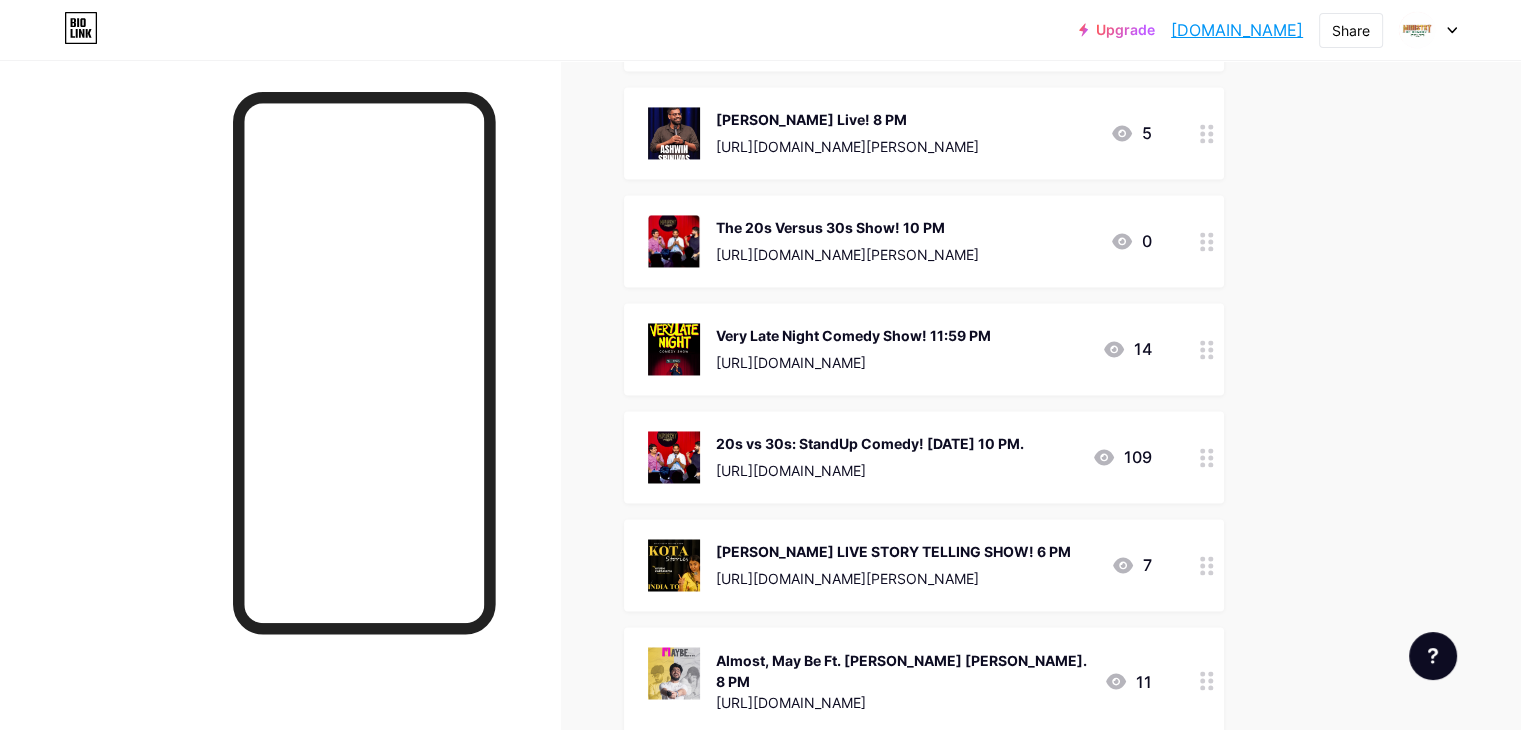 click on "Very Late Night Comedy Show! 11:59 PM" at bounding box center [853, 335] 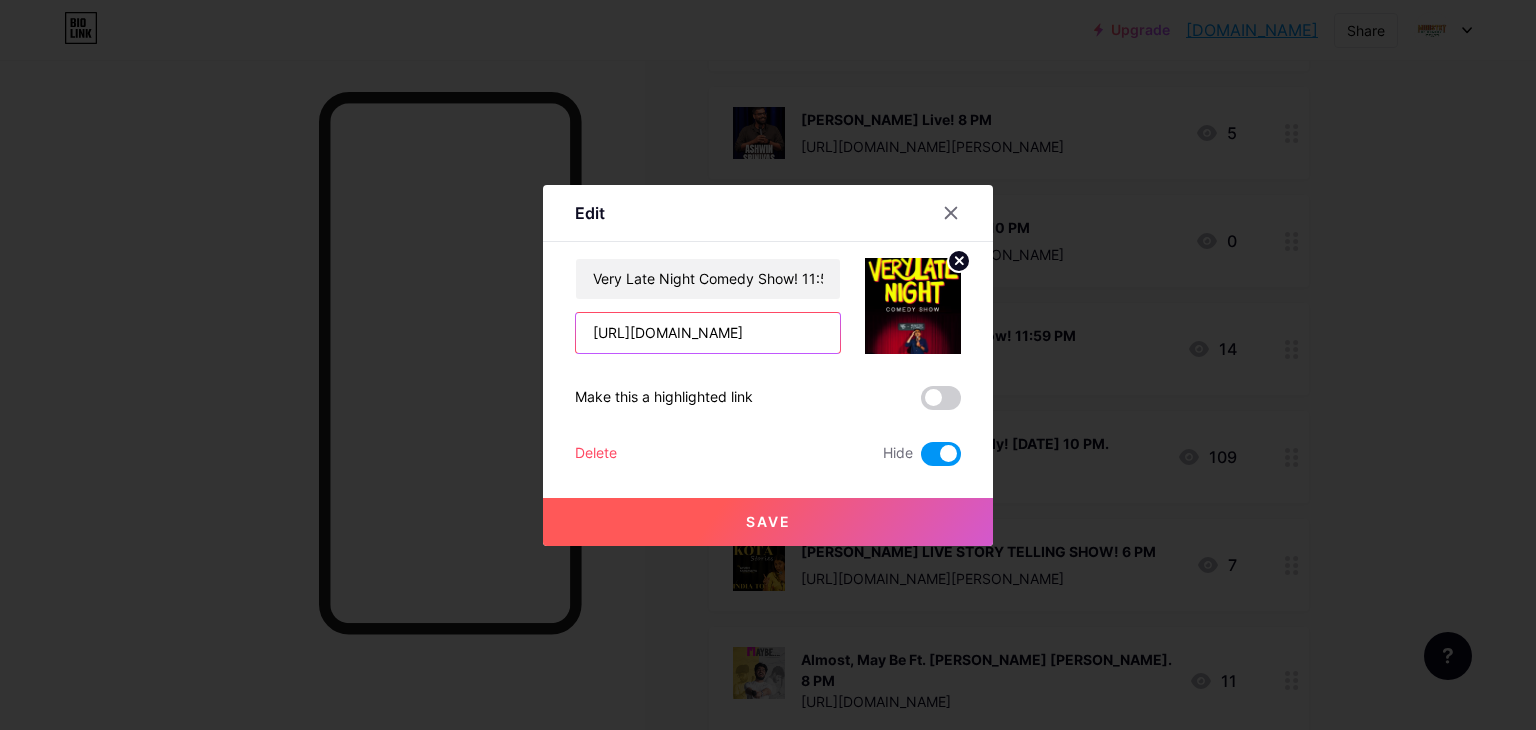 click on "[URL][DOMAIN_NAME]" at bounding box center (708, 333) 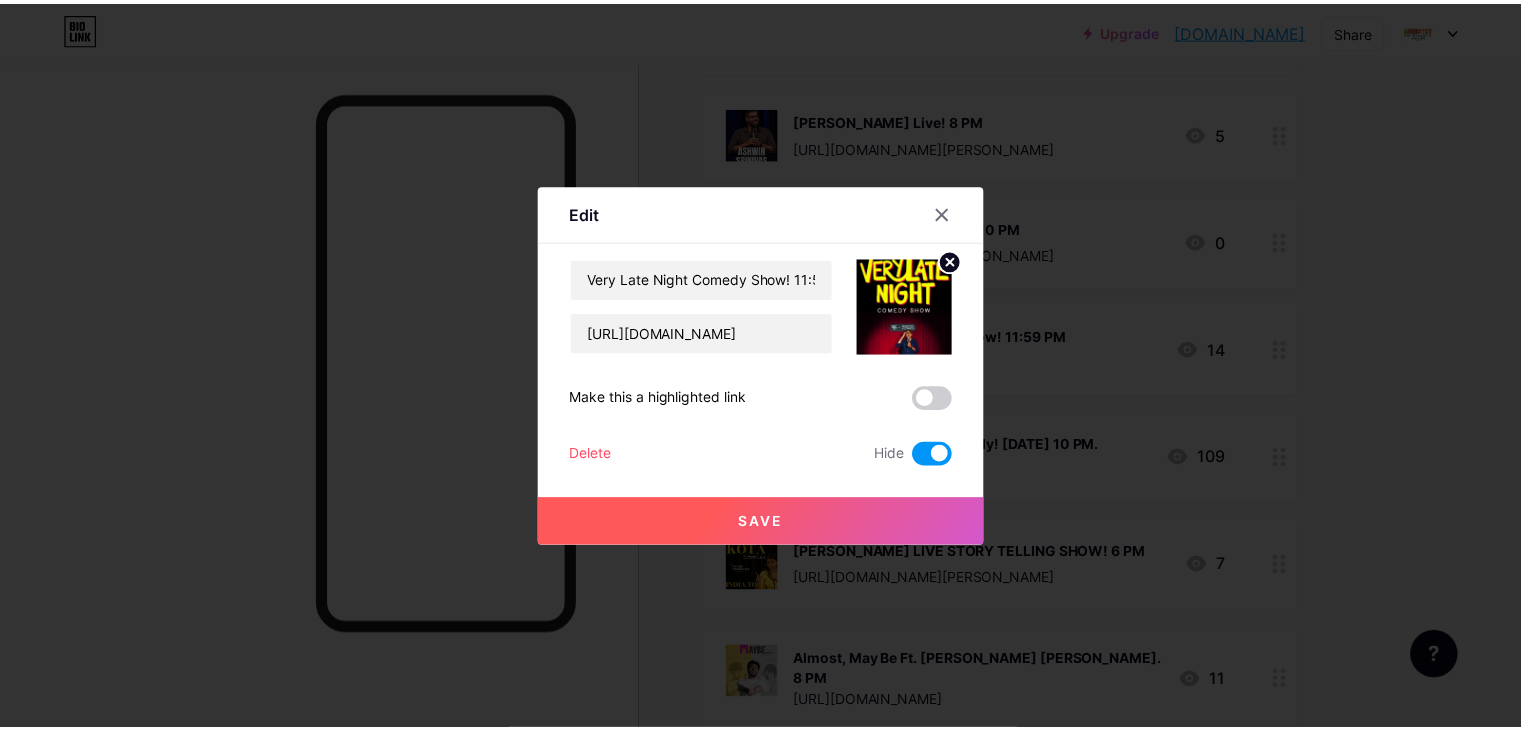 scroll, scrollTop: 0, scrollLeft: 0, axis: both 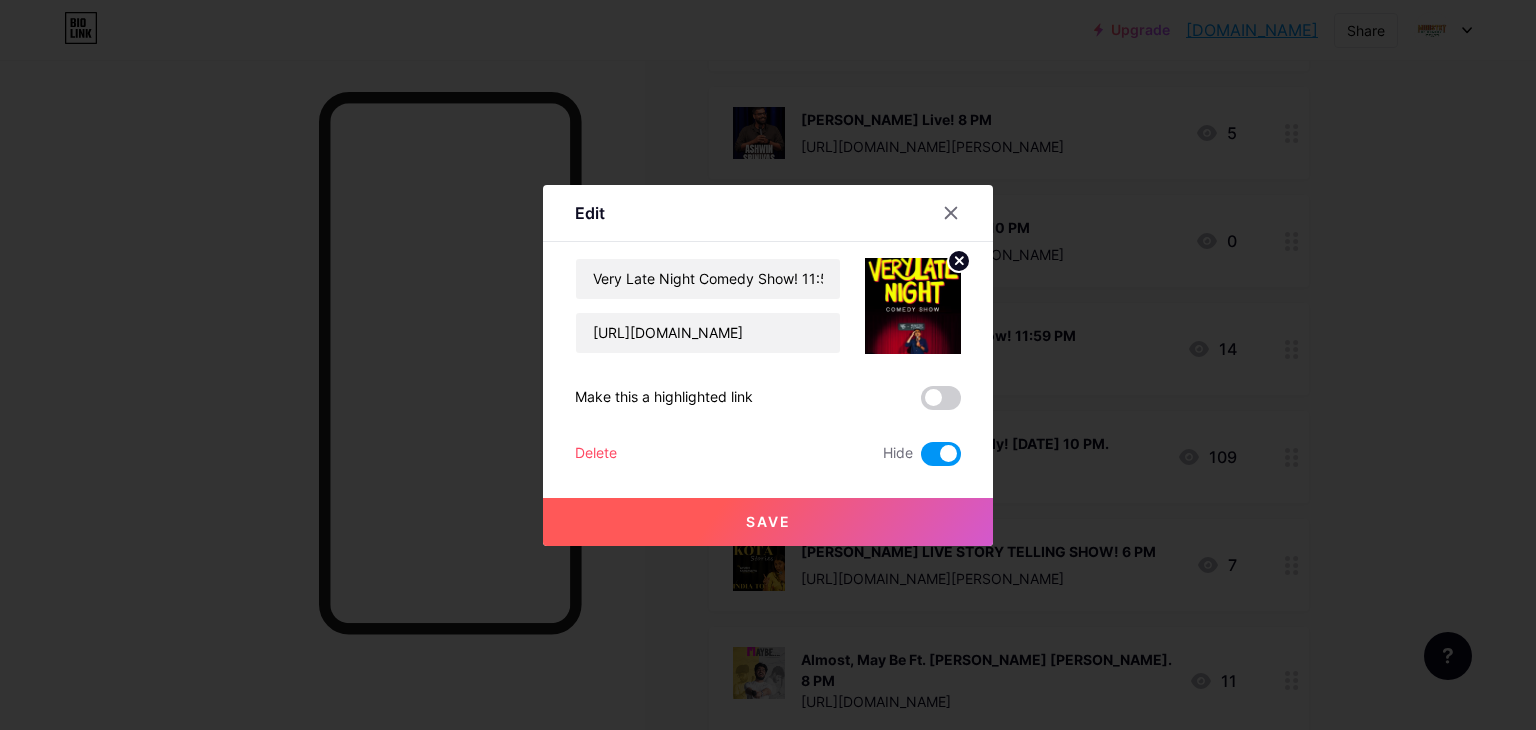 click at bounding box center (941, 454) 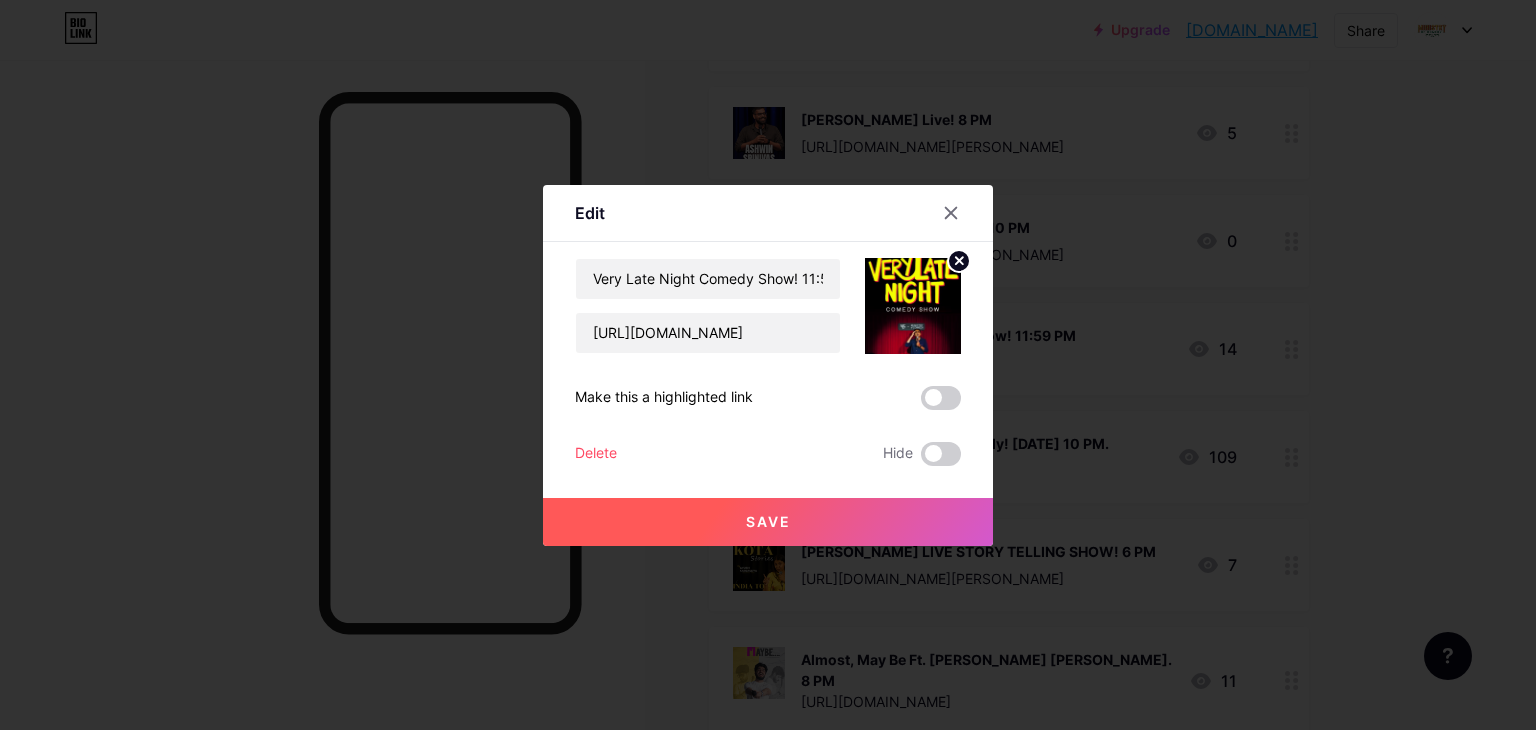 click on "Save" at bounding box center [768, 522] 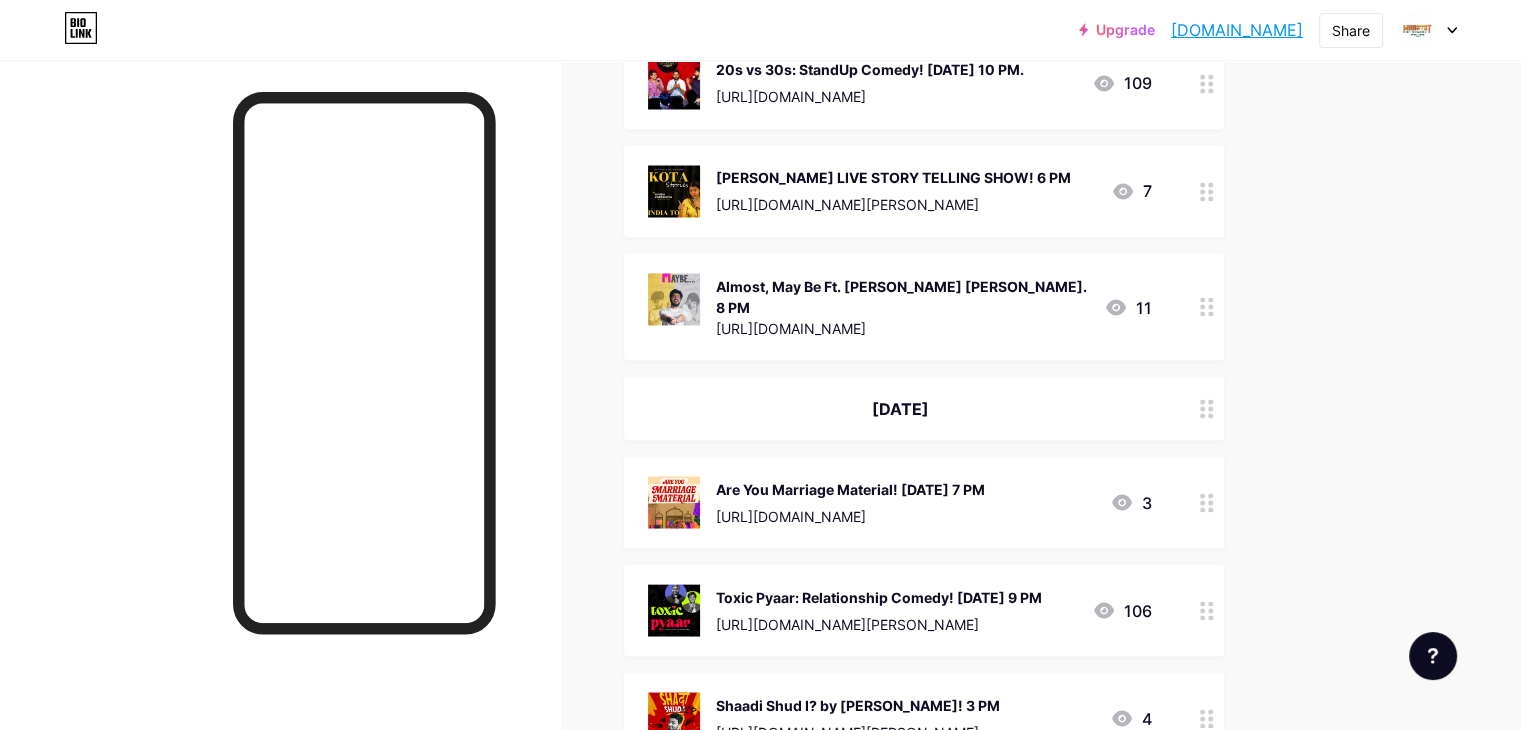 scroll, scrollTop: 3700, scrollLeft: 0, axis: vertical 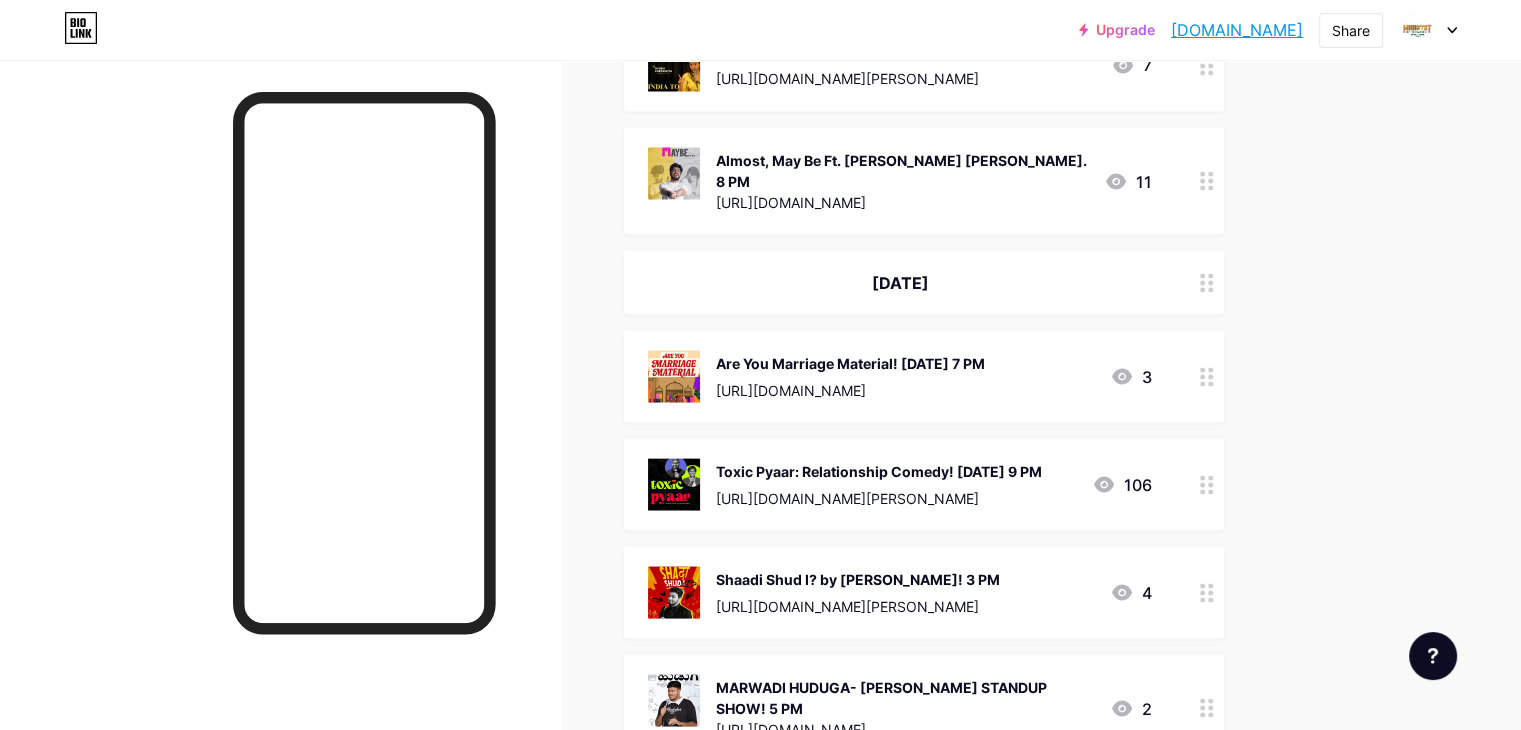 click at bounding box center [1207, 376] 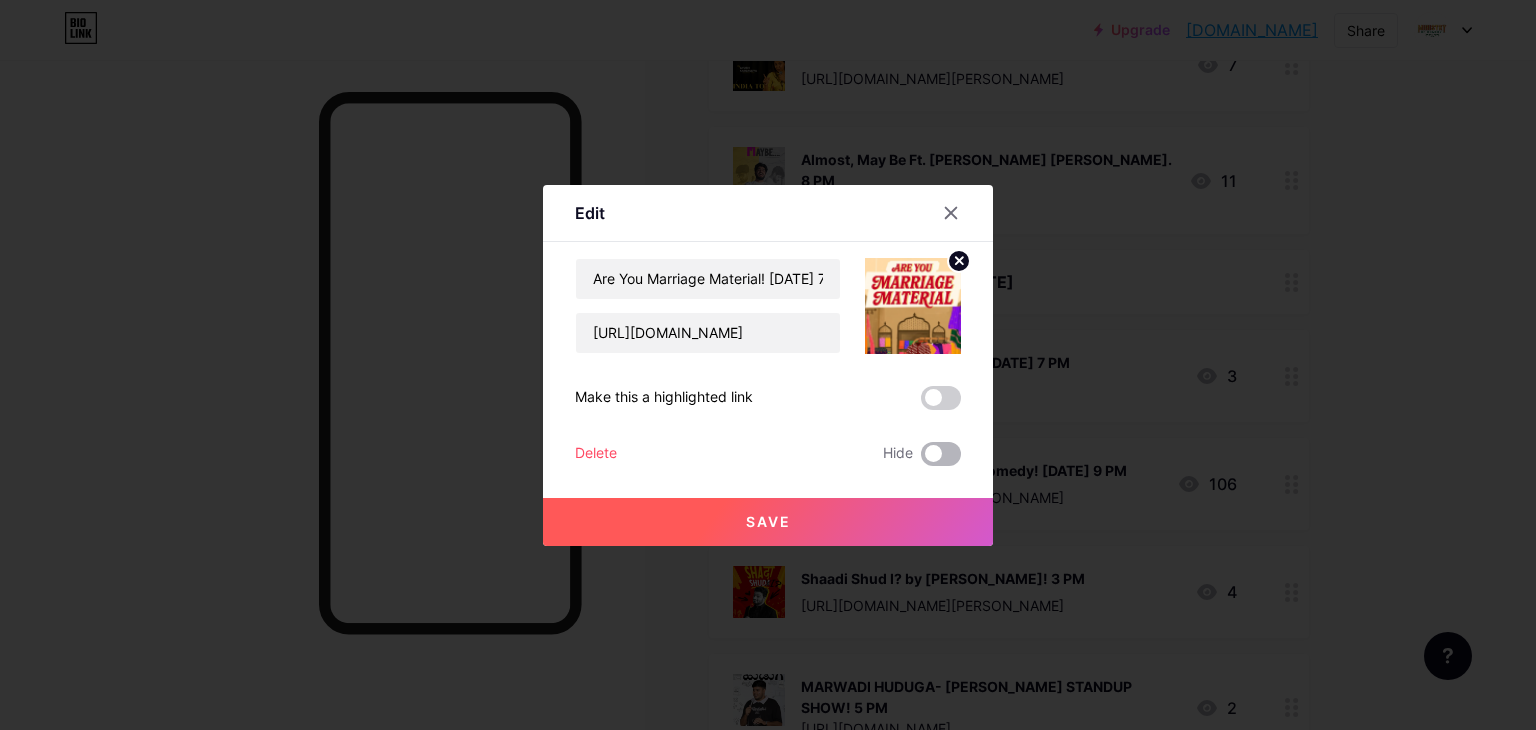 click at bounding box center (941, 454) 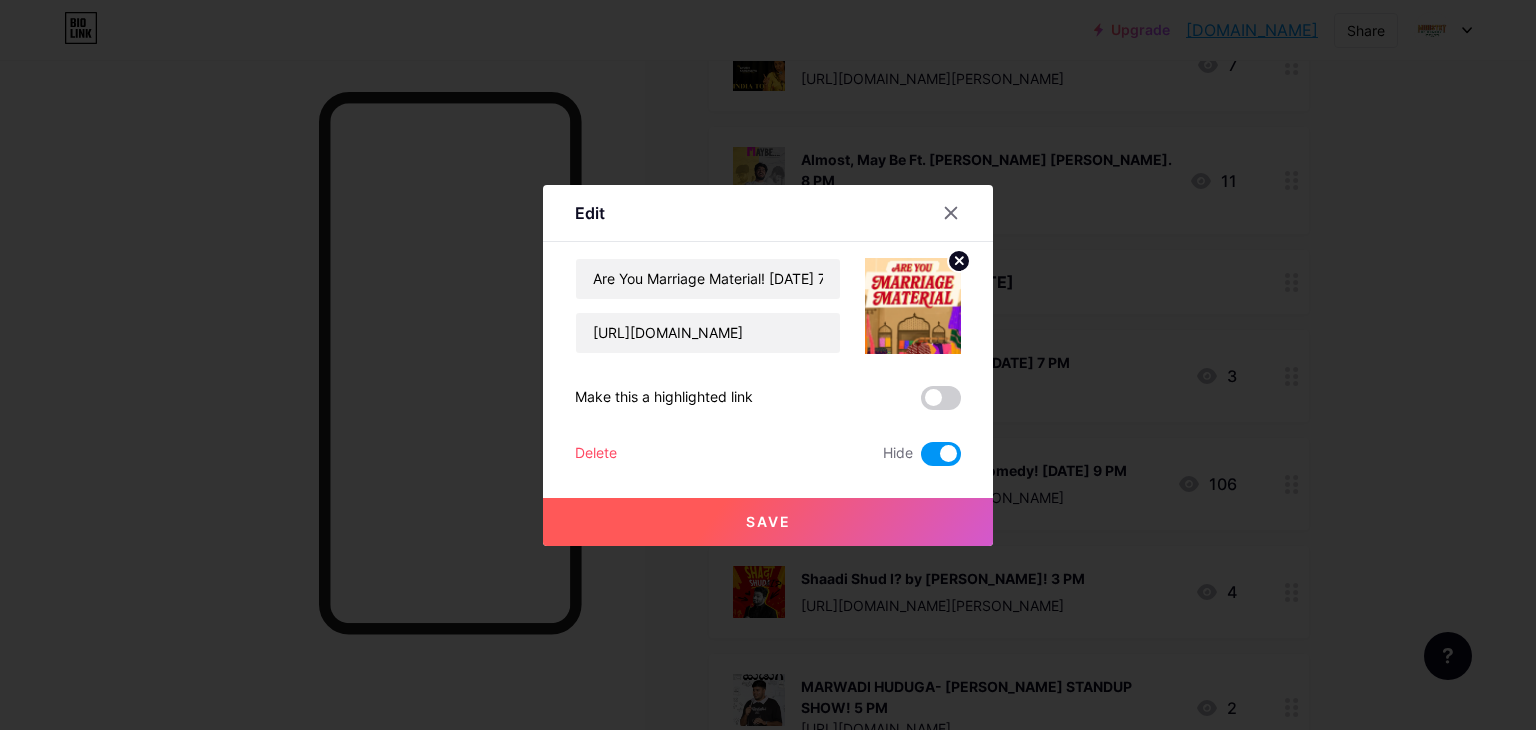 click on "Save" at bounding box center [768, 522] 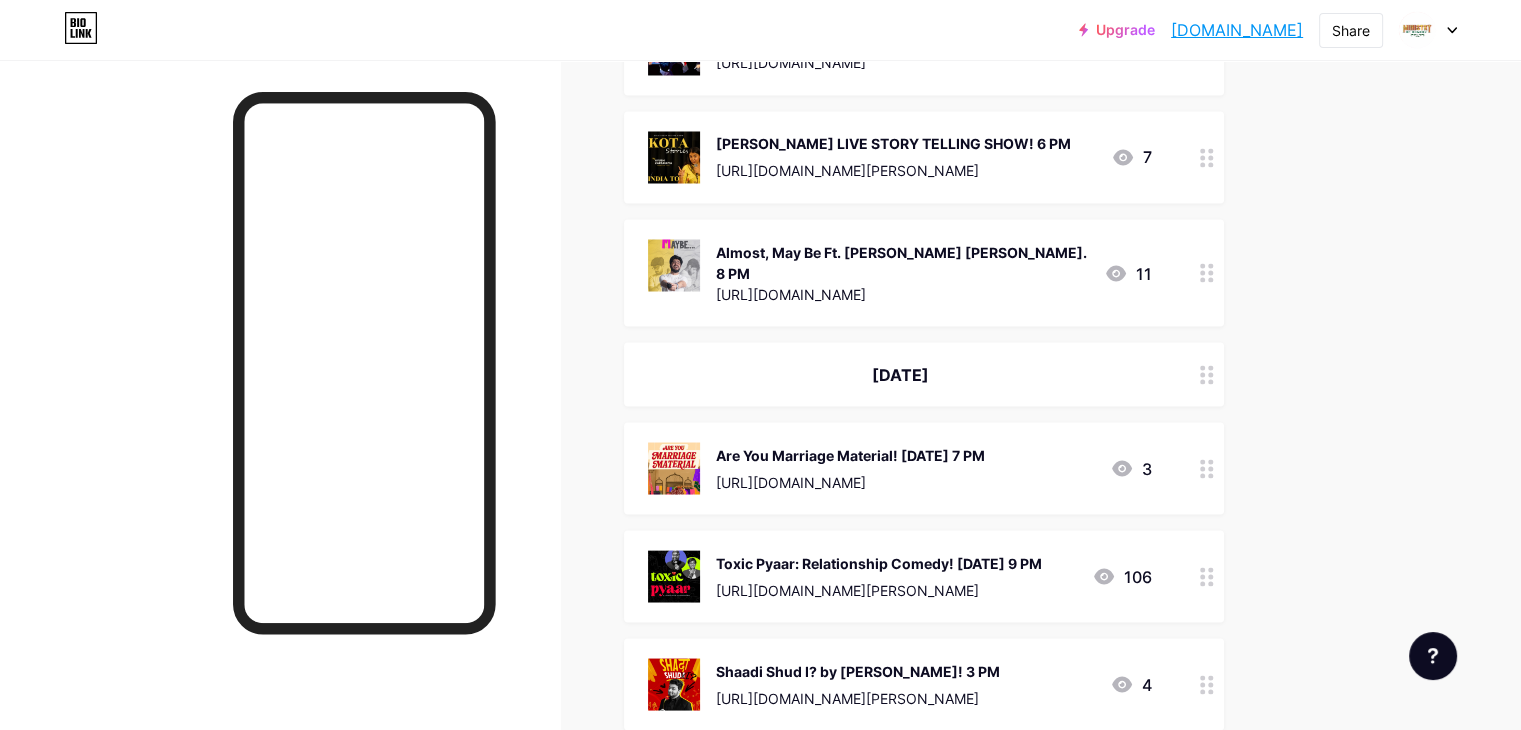 scroll, scrollTop: 3600, scrollLeft: 0, axis: vertical 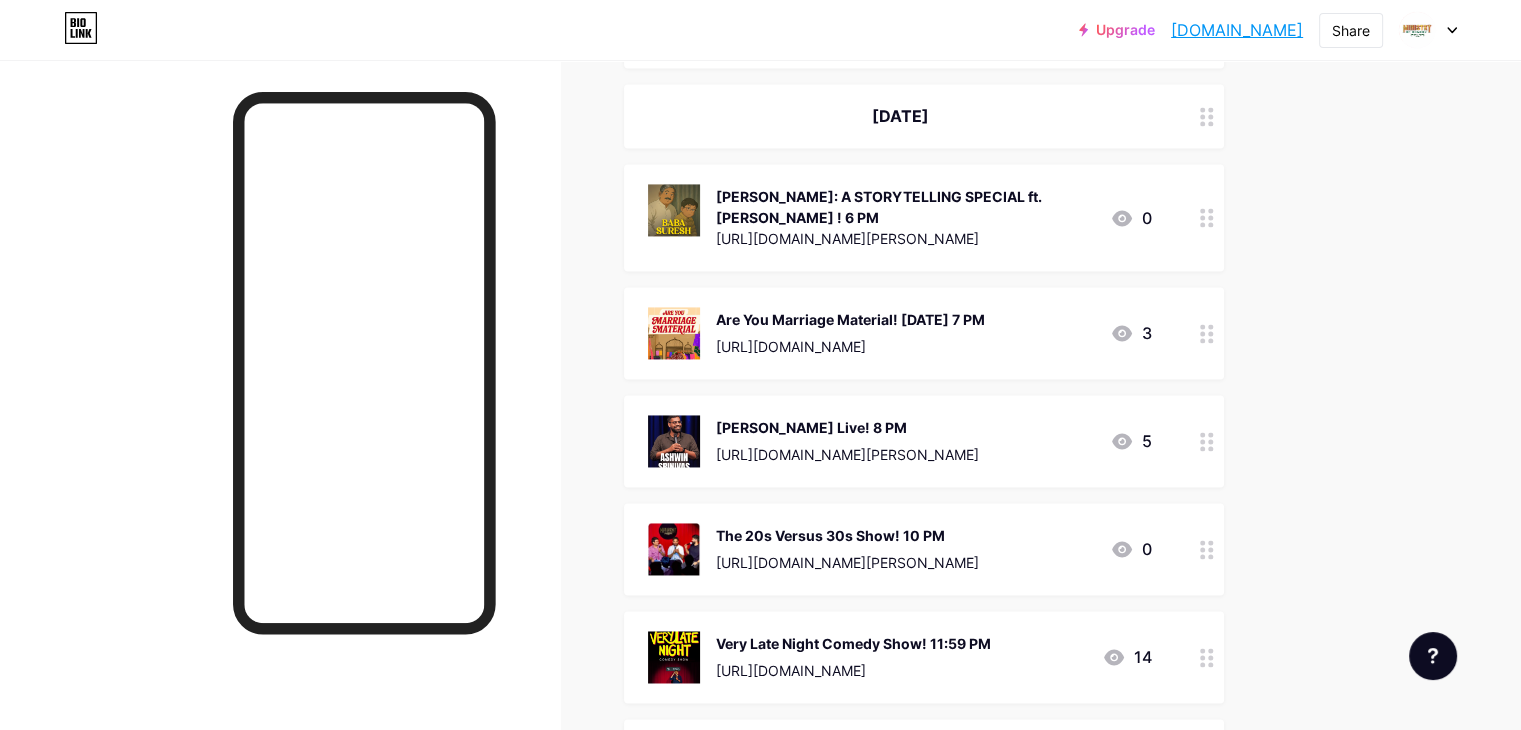 click on "Are You Marriage Material! [DATE] 7 PM" at bounding box center (850, 319) 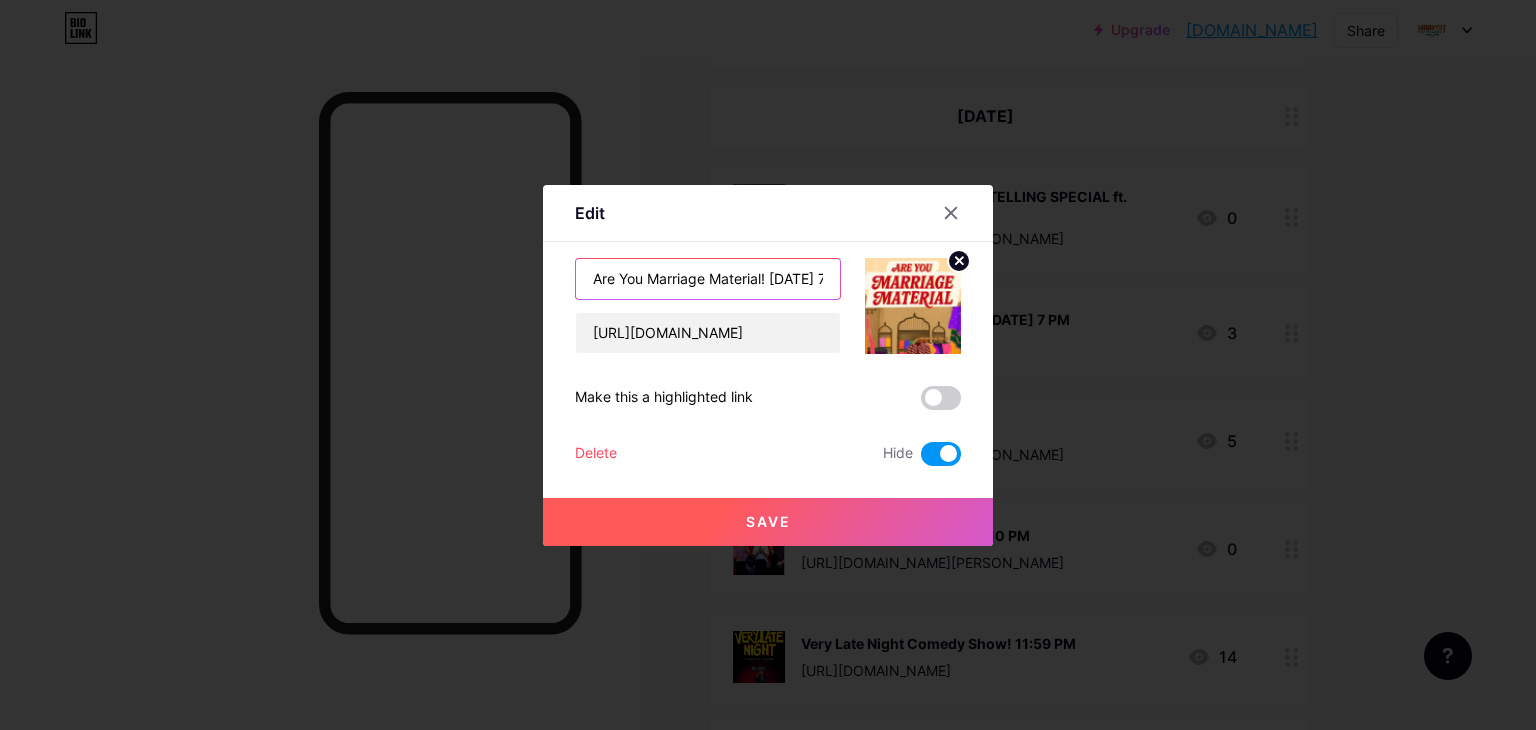 click on "Are You Marriage Material! [DATE] 7 PM" at bounding box center (708, 279) 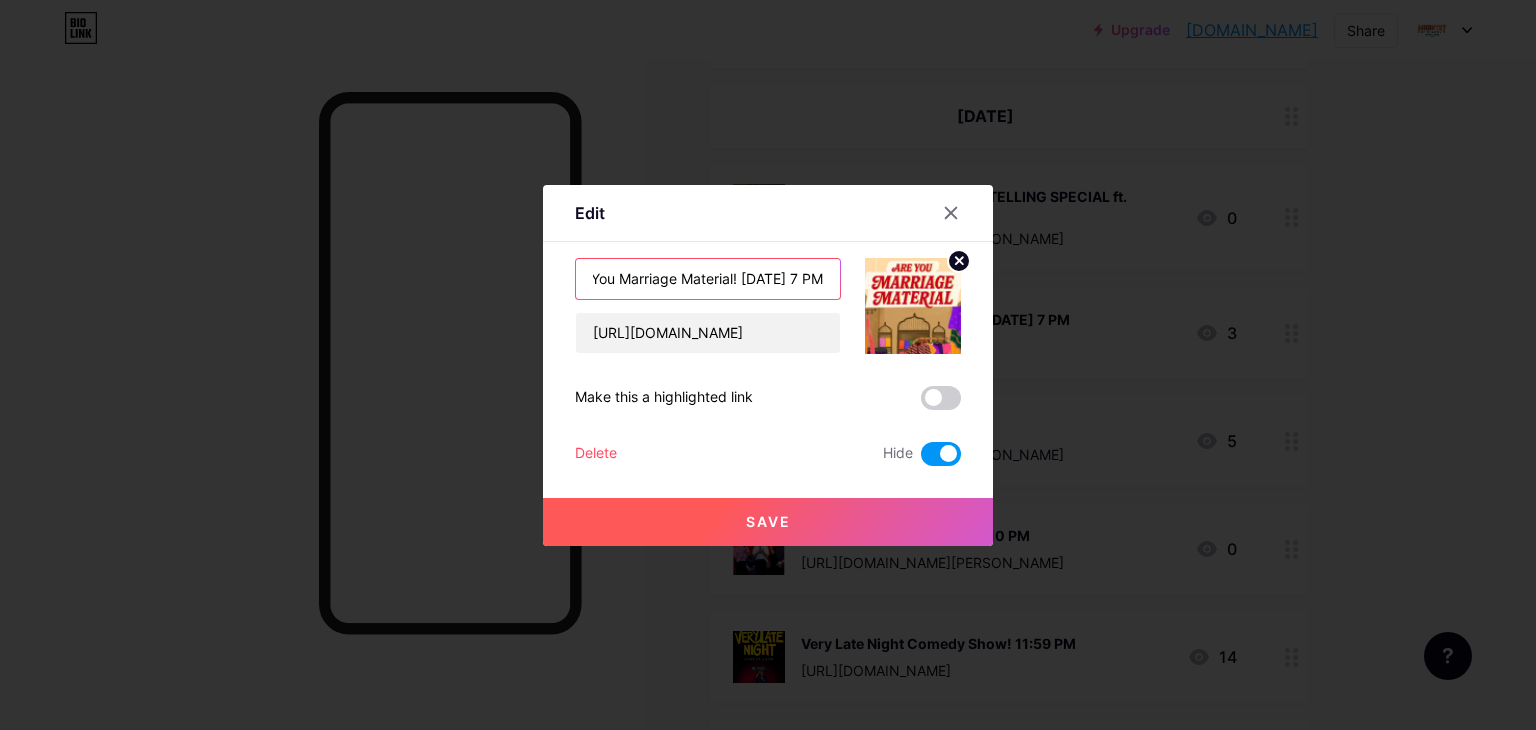 scroll, scrollTop: 0, scrollLeft: 48, axis: horizontal 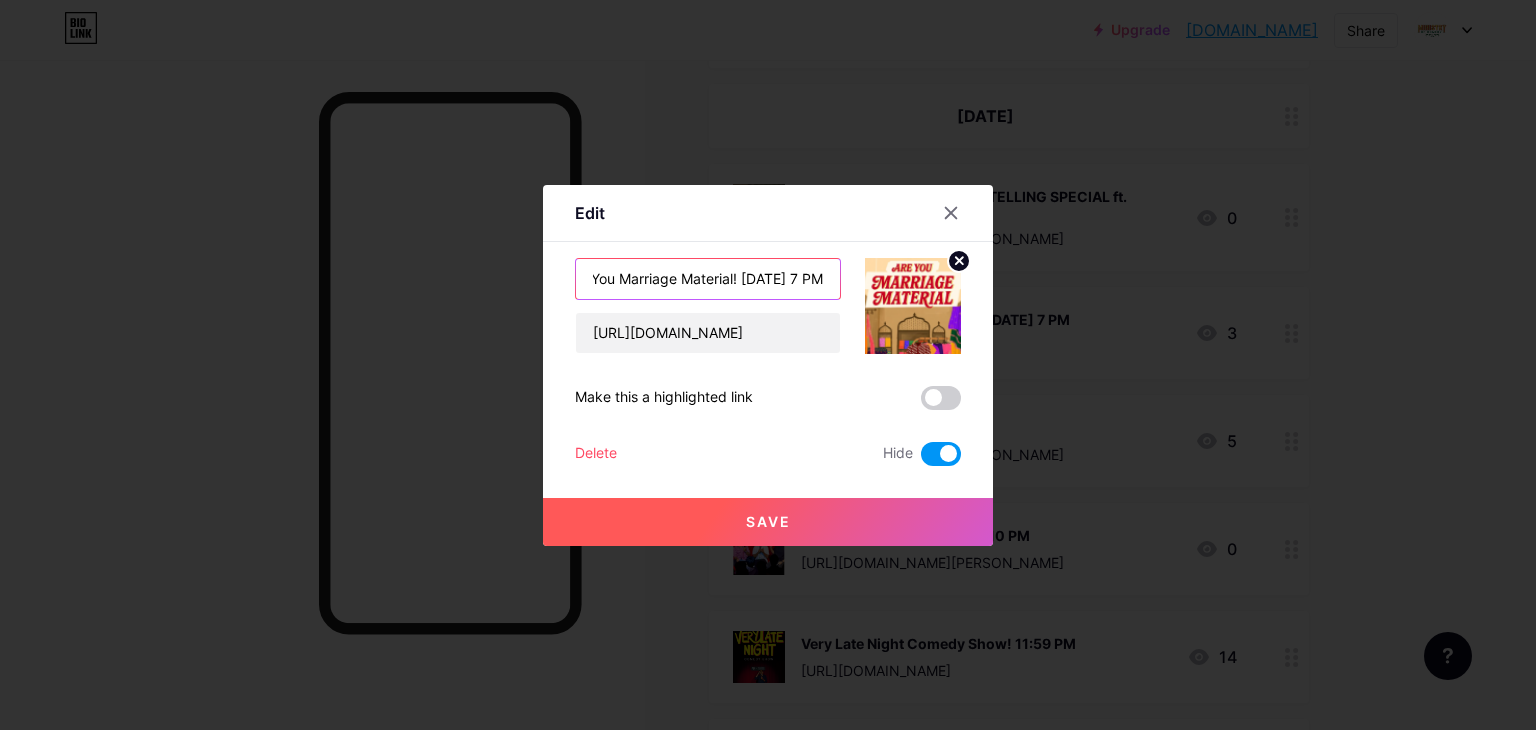 click on "Are You Marriage Material! [DATE] 7 PM" at bounding box center [708, 279] 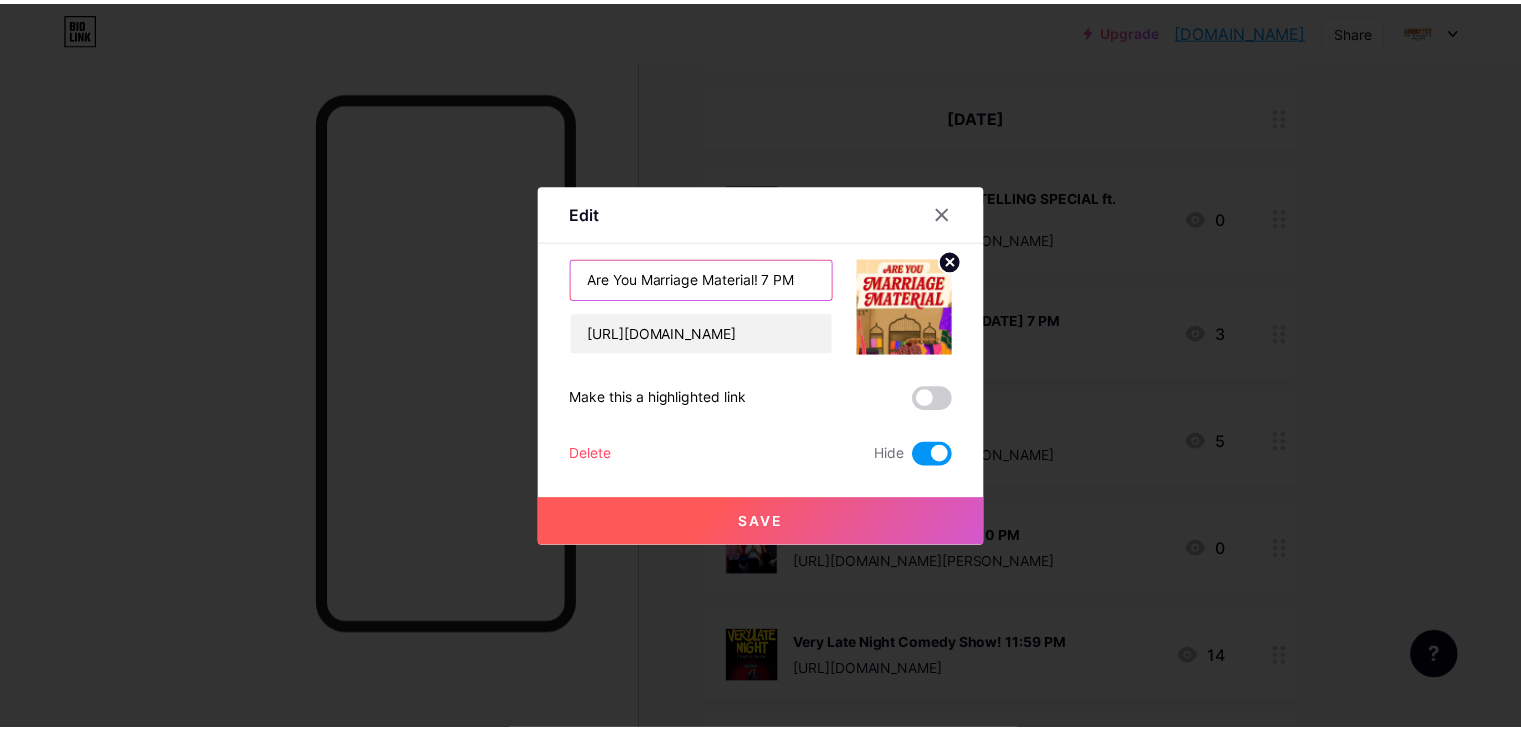 scroll, scrollTop: 0, scrollLeft: 0, axis: both 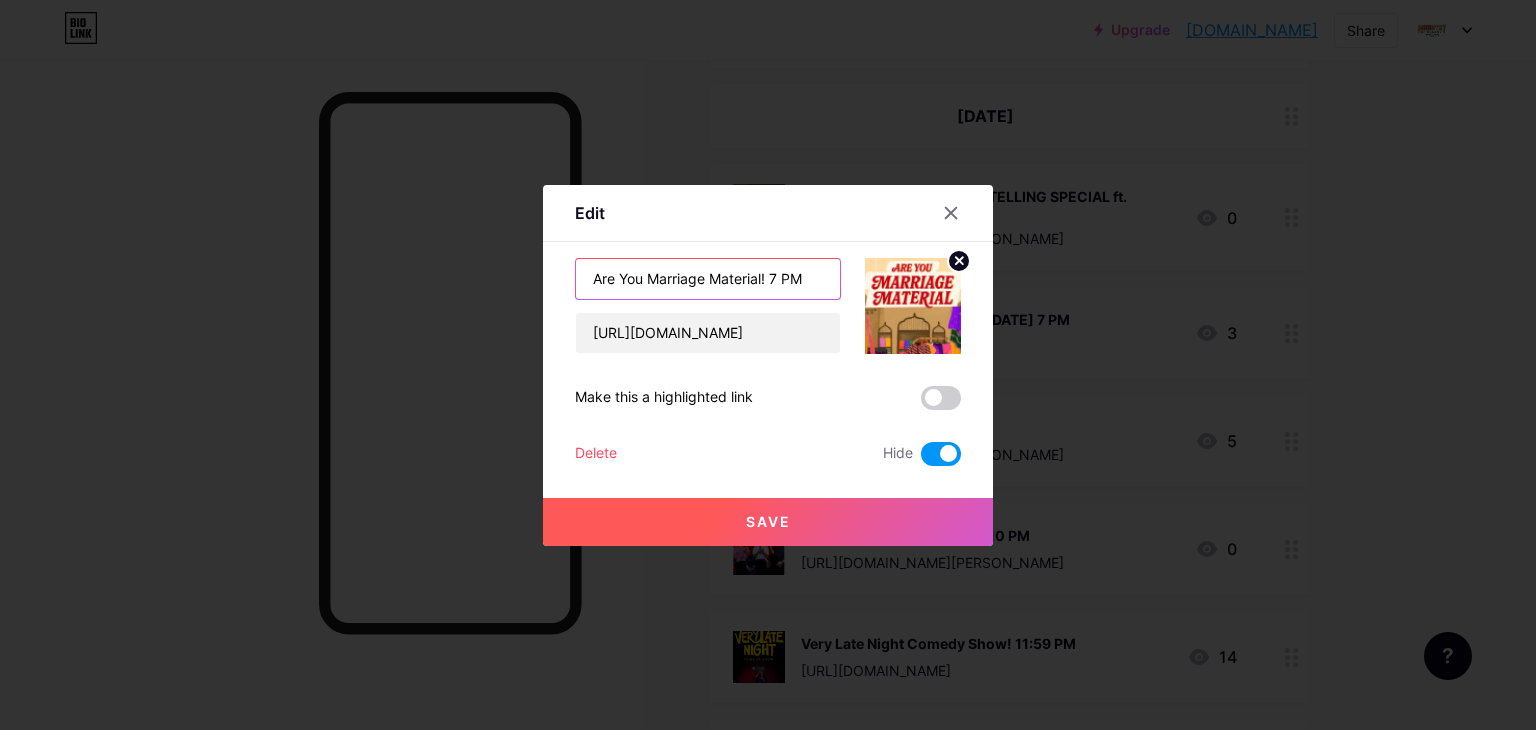 type on "Are You Marriage Material! 7 PM" 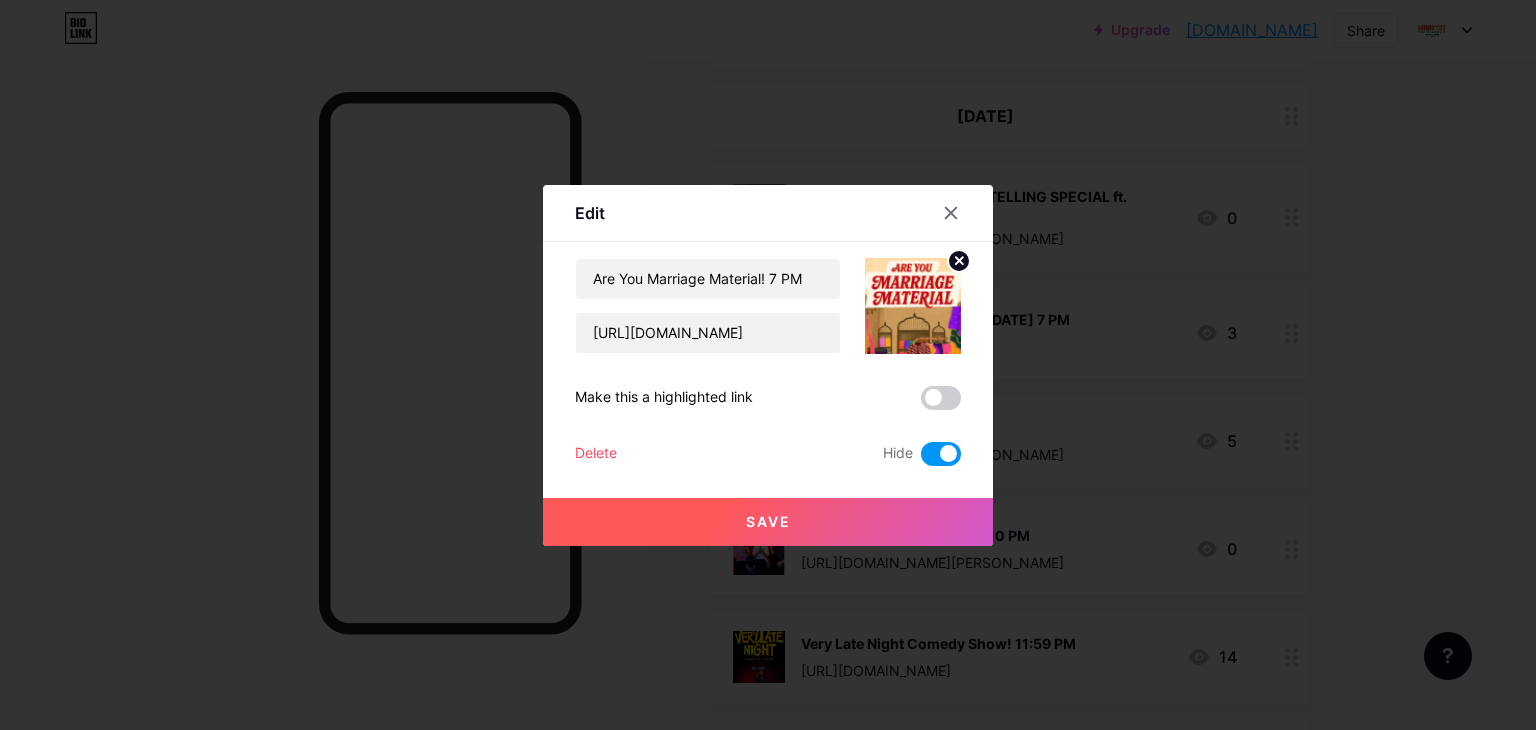 click at bounding box center [941, 454] 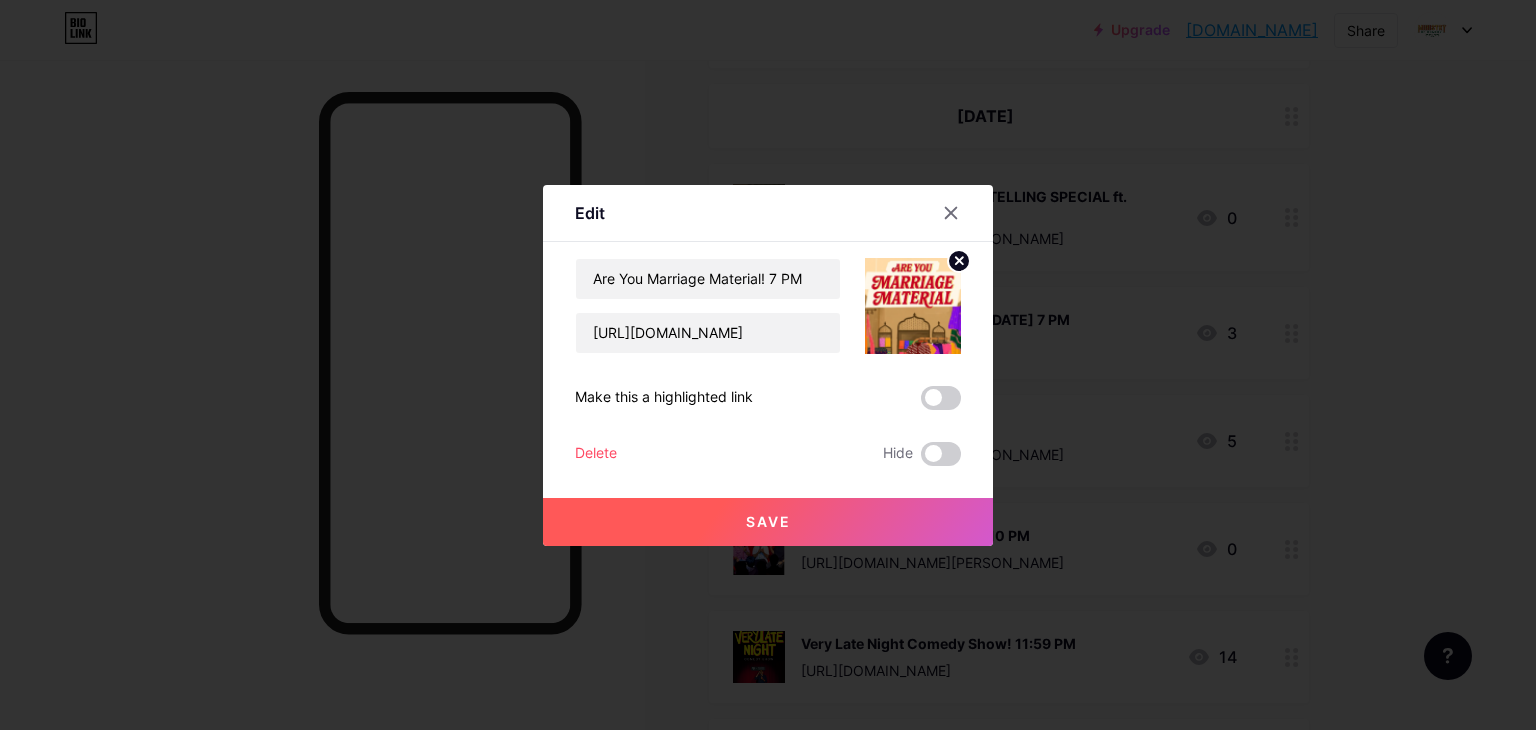 click on "Save" at bounding box center (768, 522) 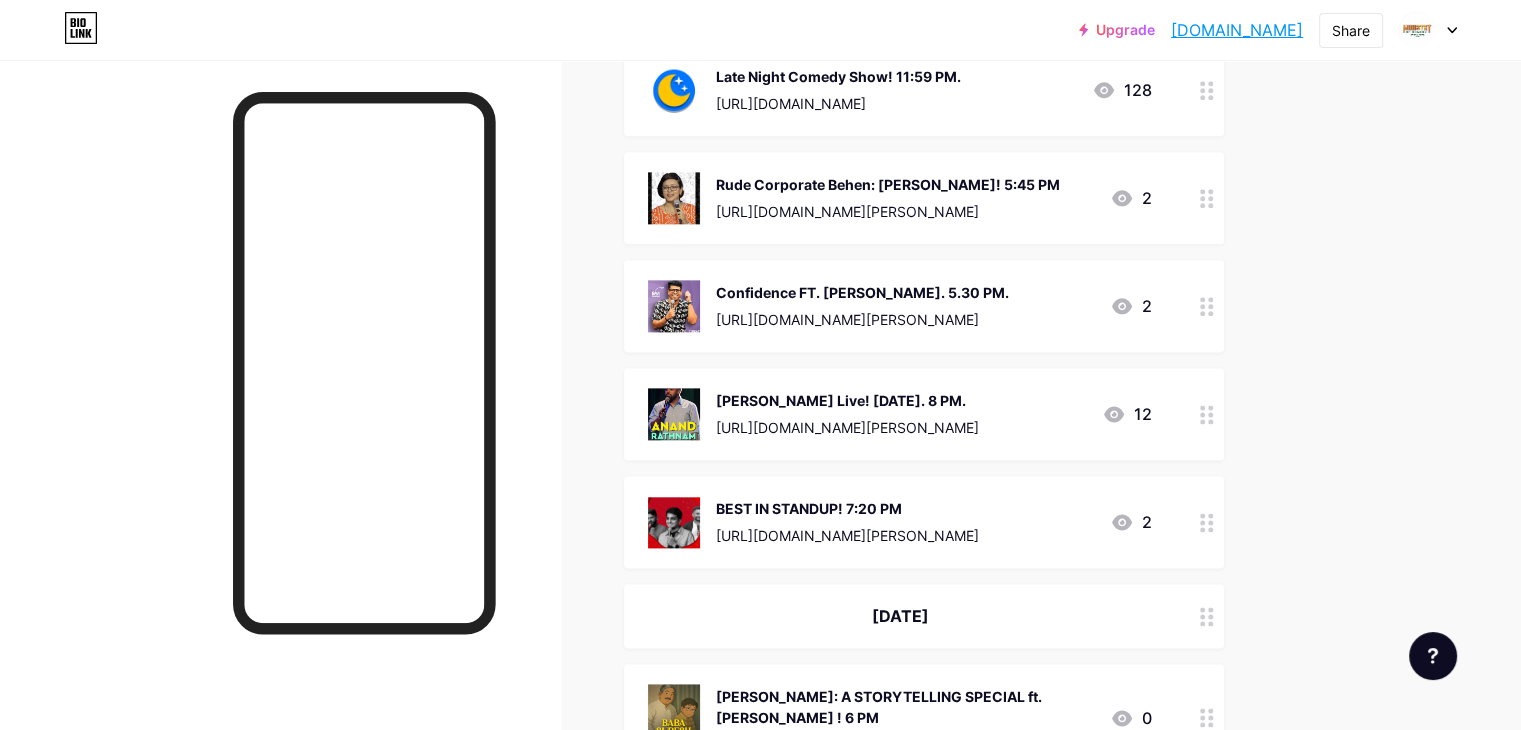 click on "Links
Posts
Design
Subscribers
NEW
Stats
Settings       + ADD LINK     + ADD EMBED
+ Add header
Tonight
Live Standup Comedy [DATE] 8:30 PM
[URL][DOMAIN_NAME]
34
Ashuddh Hindi Comedy Show! 9:15 PM
[URL][DOMAIN_NAME][PERSON_NAME]
10
Ministry of Comedy Presents! 10:15 PM
[URL][DOMAIN_NAME]
1
Late Night Hindi Comedy Show! 10:15 PM.
[URL][DOMAIN_NAME]" at bounding box center (654, 508) 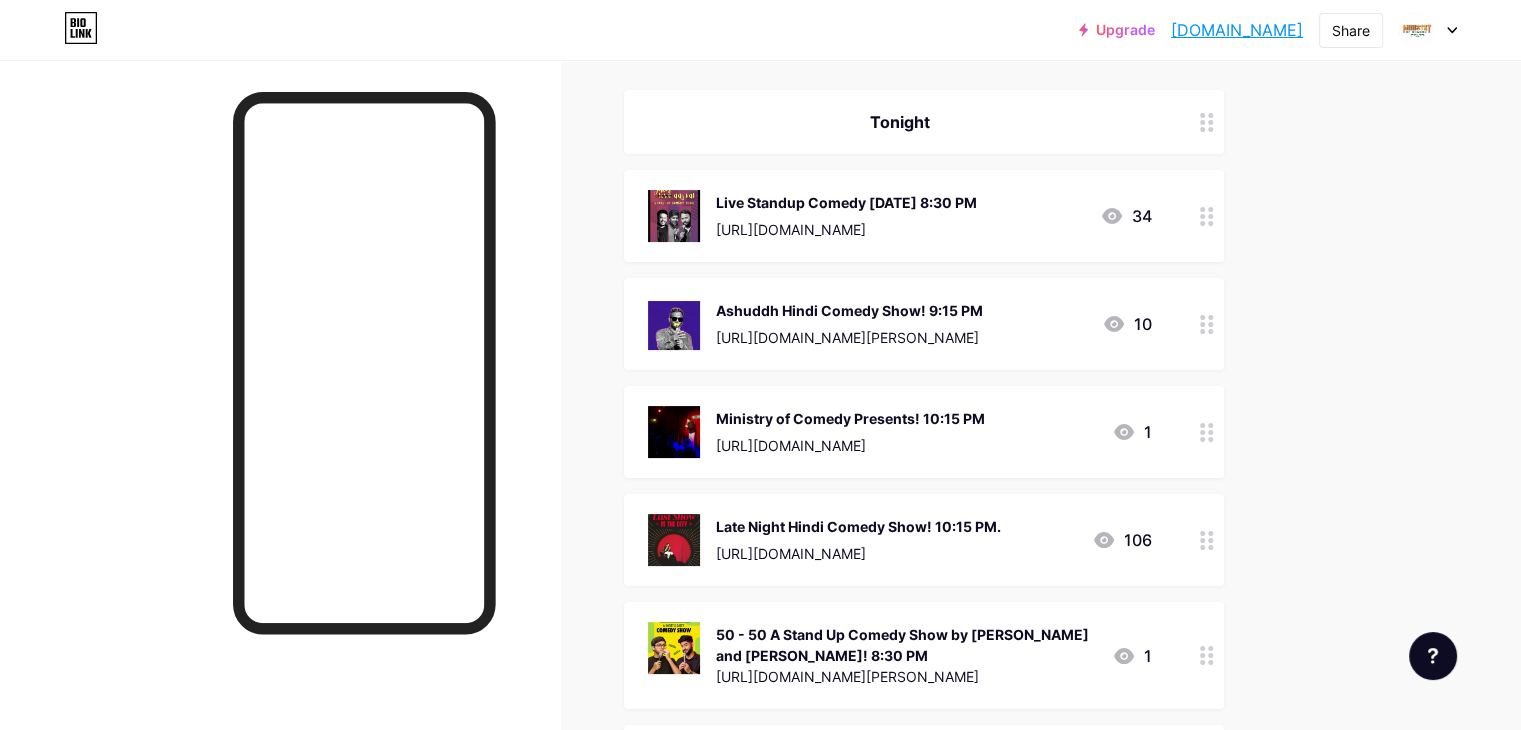 scroll, scrollTop: 0, scrollLeft: 0, axis: both 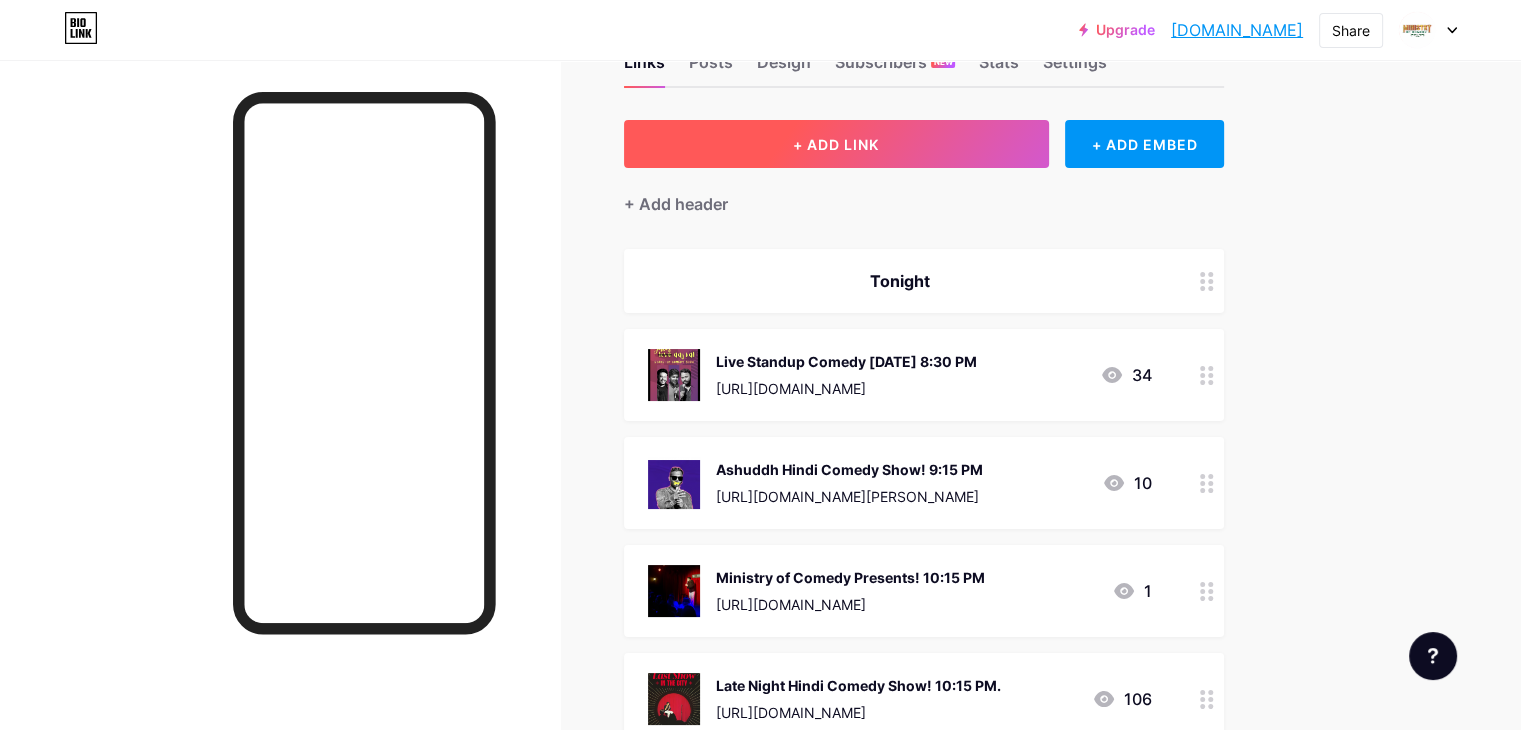 click on "+ ADD LINK" at bounding box center [836, 144] 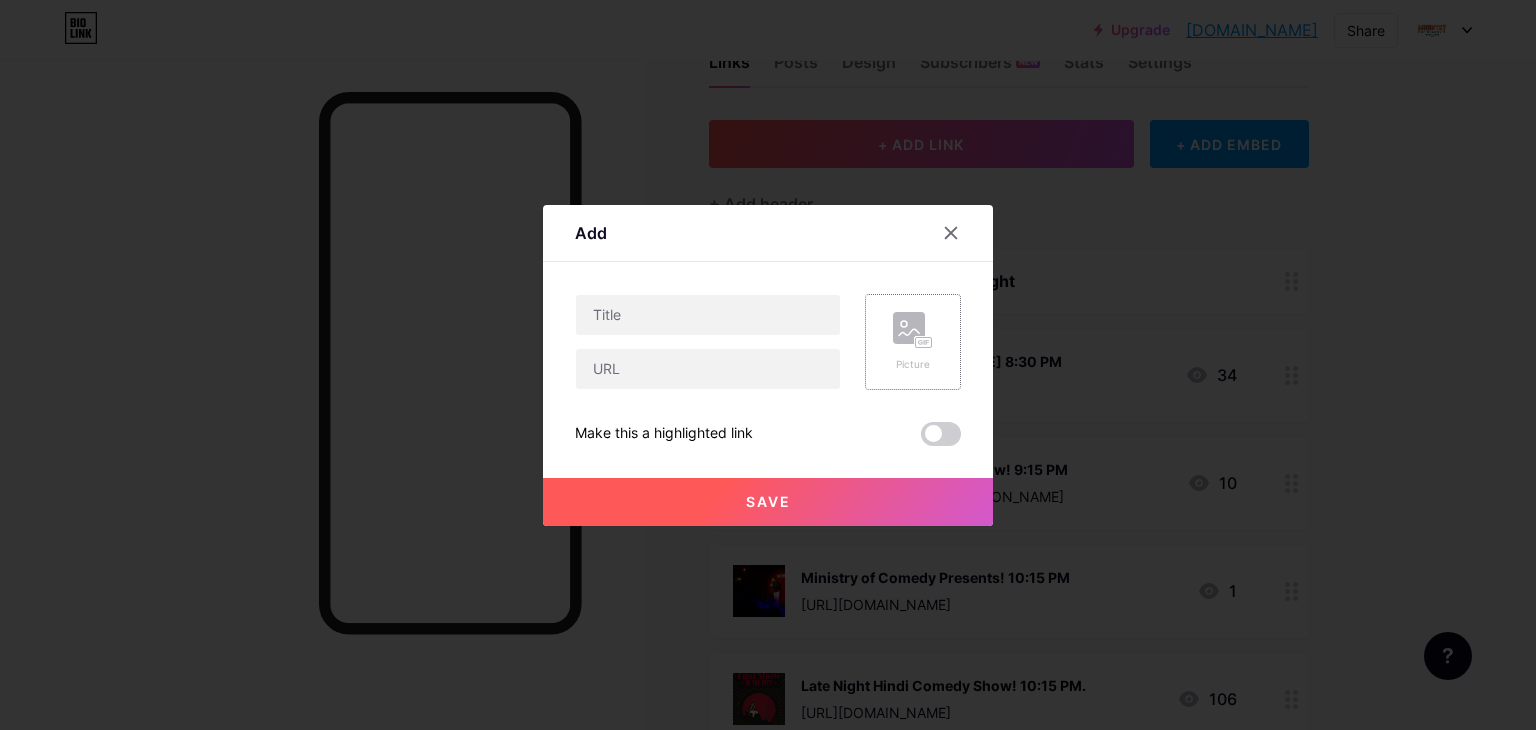 click on "Picture" at bounding box center [913, 342] 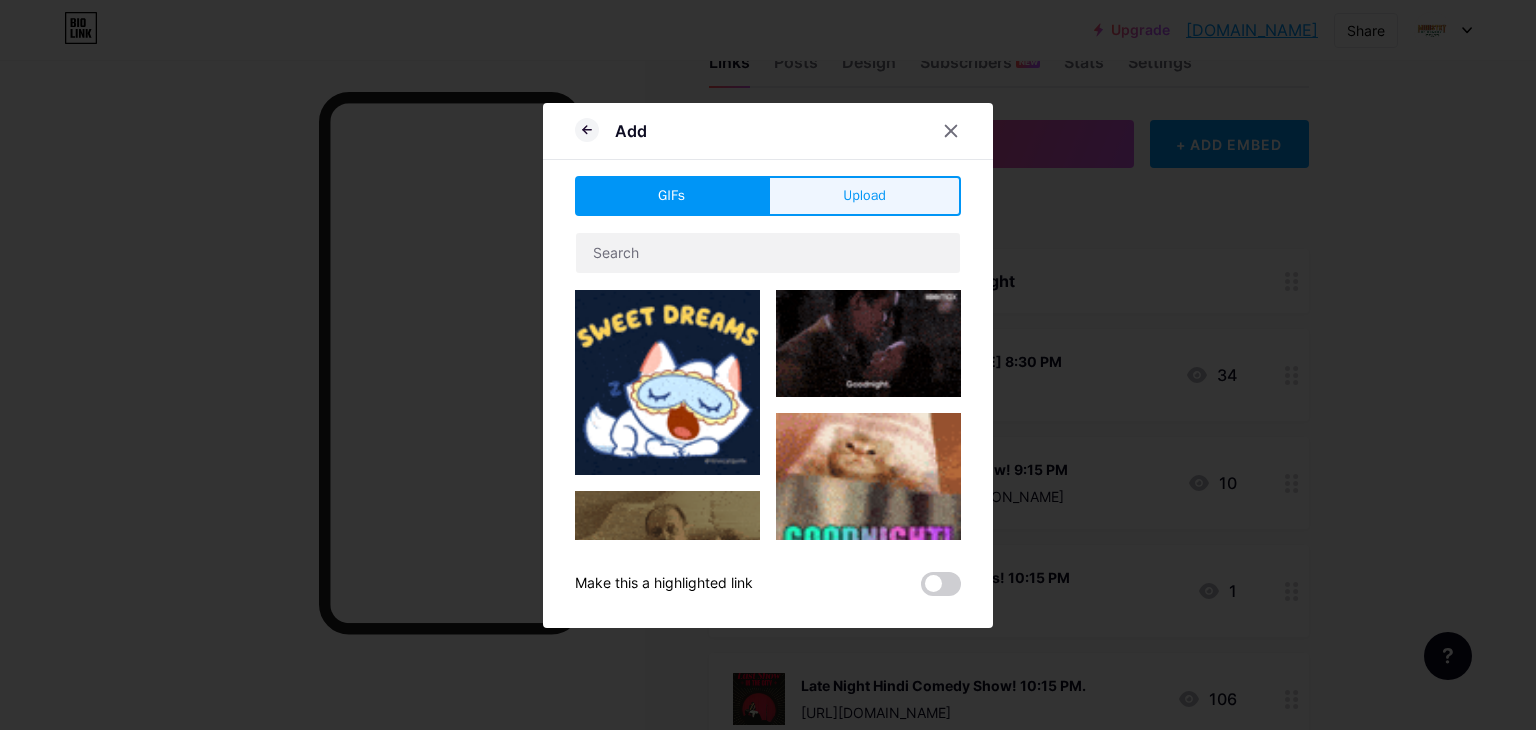 click on "Upload" at bounding box center [864, 195] 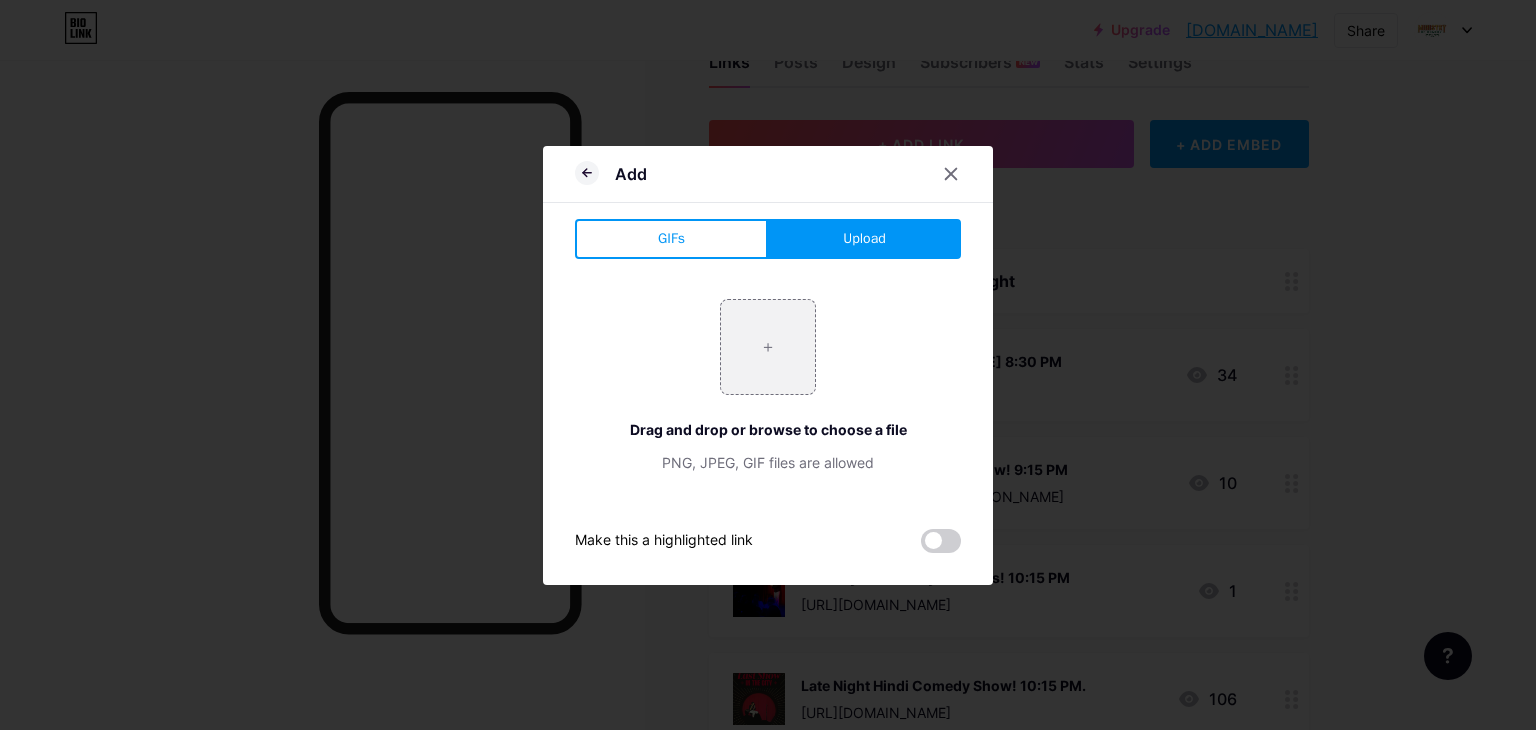 click on "Upload" at bounding box center (864, 239) 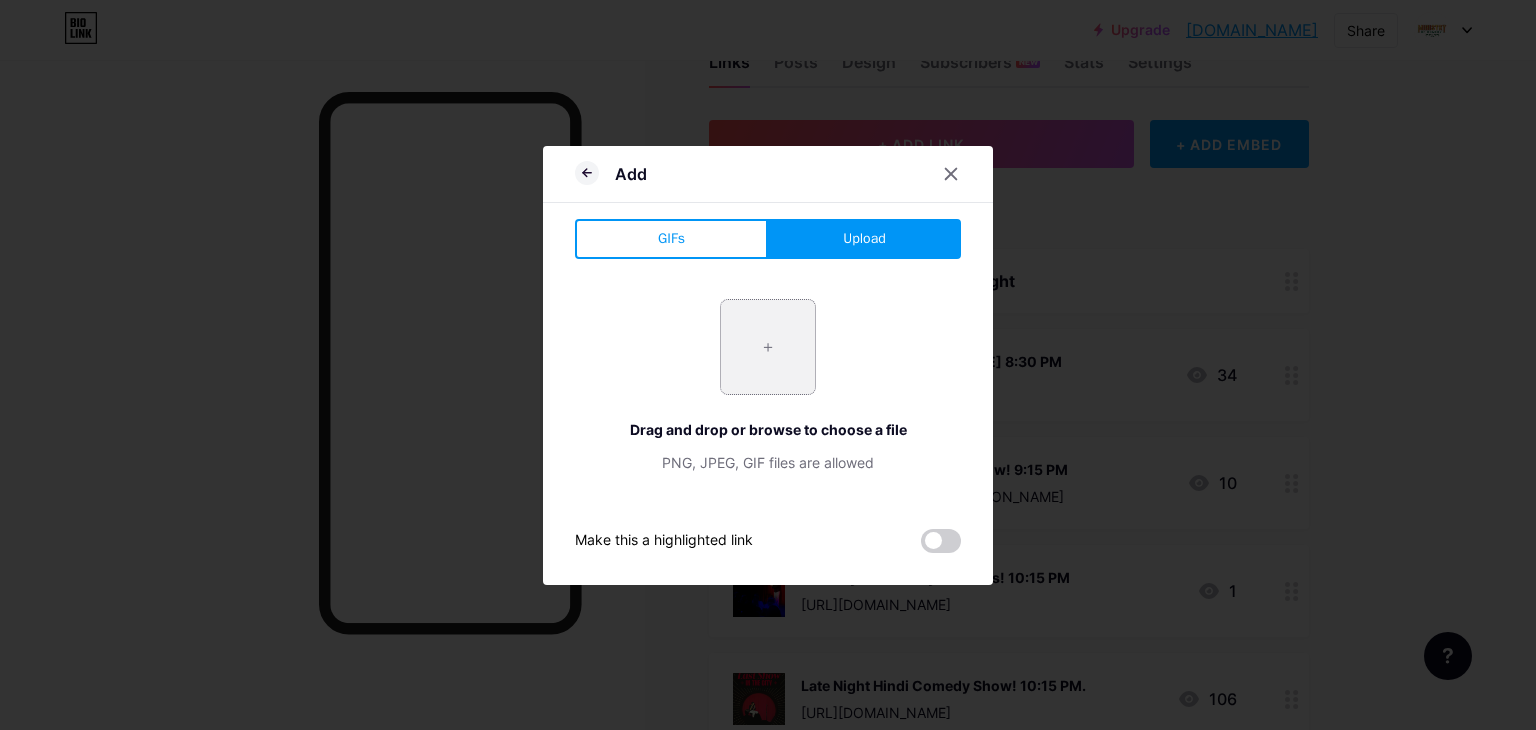 click at bounding box center (768, 347) 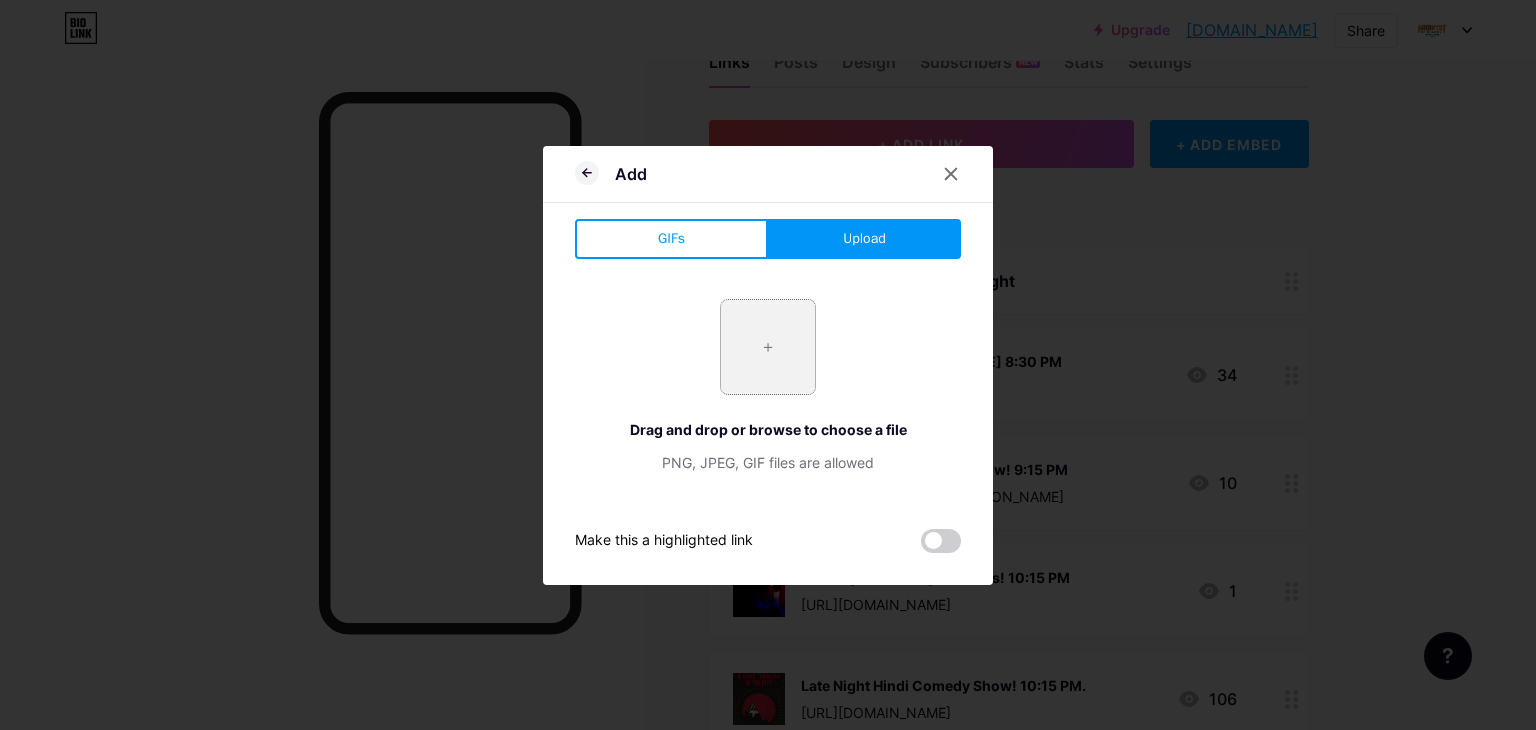type on "C:\fakepath\Screenshot [DATE] 104902.png" 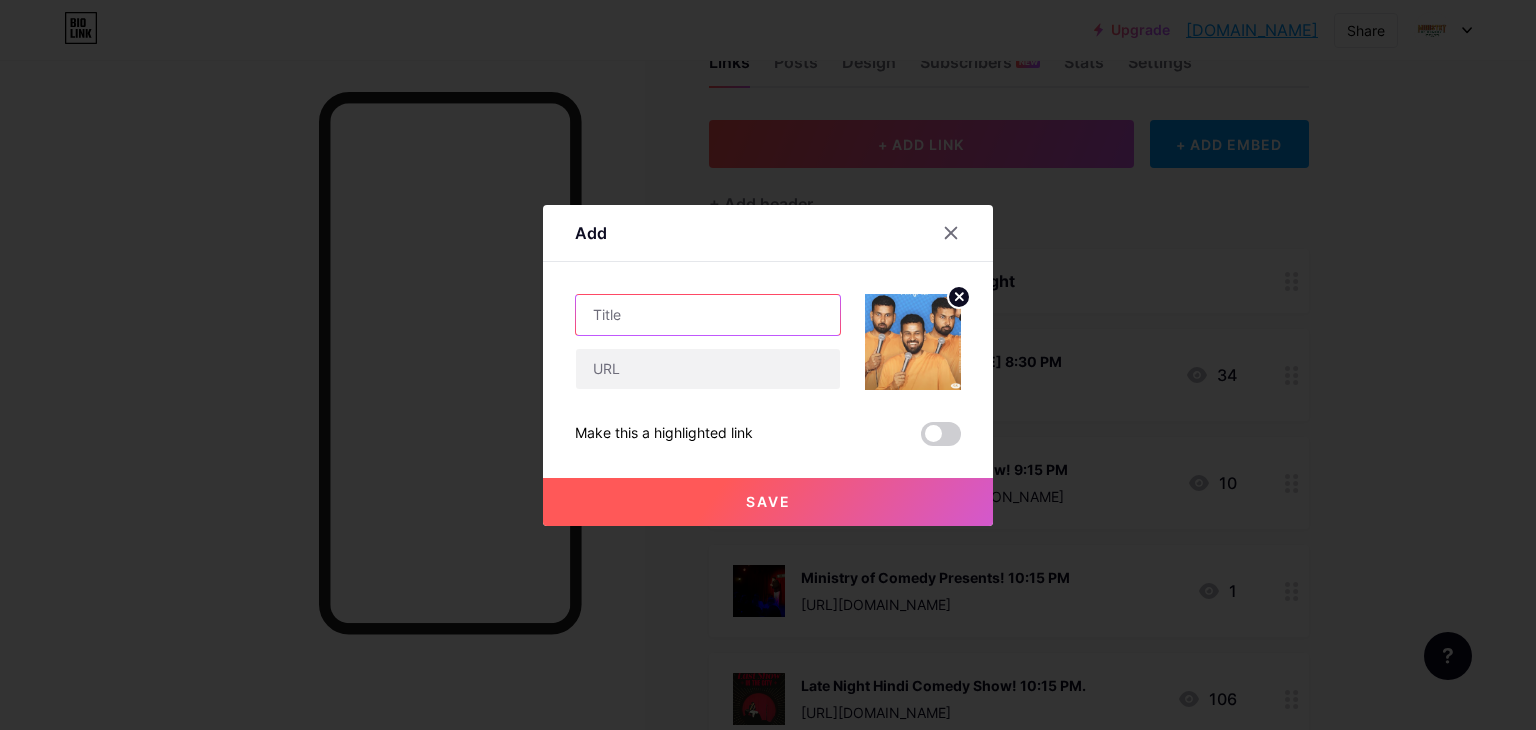 click at bounding box center [708, 315] 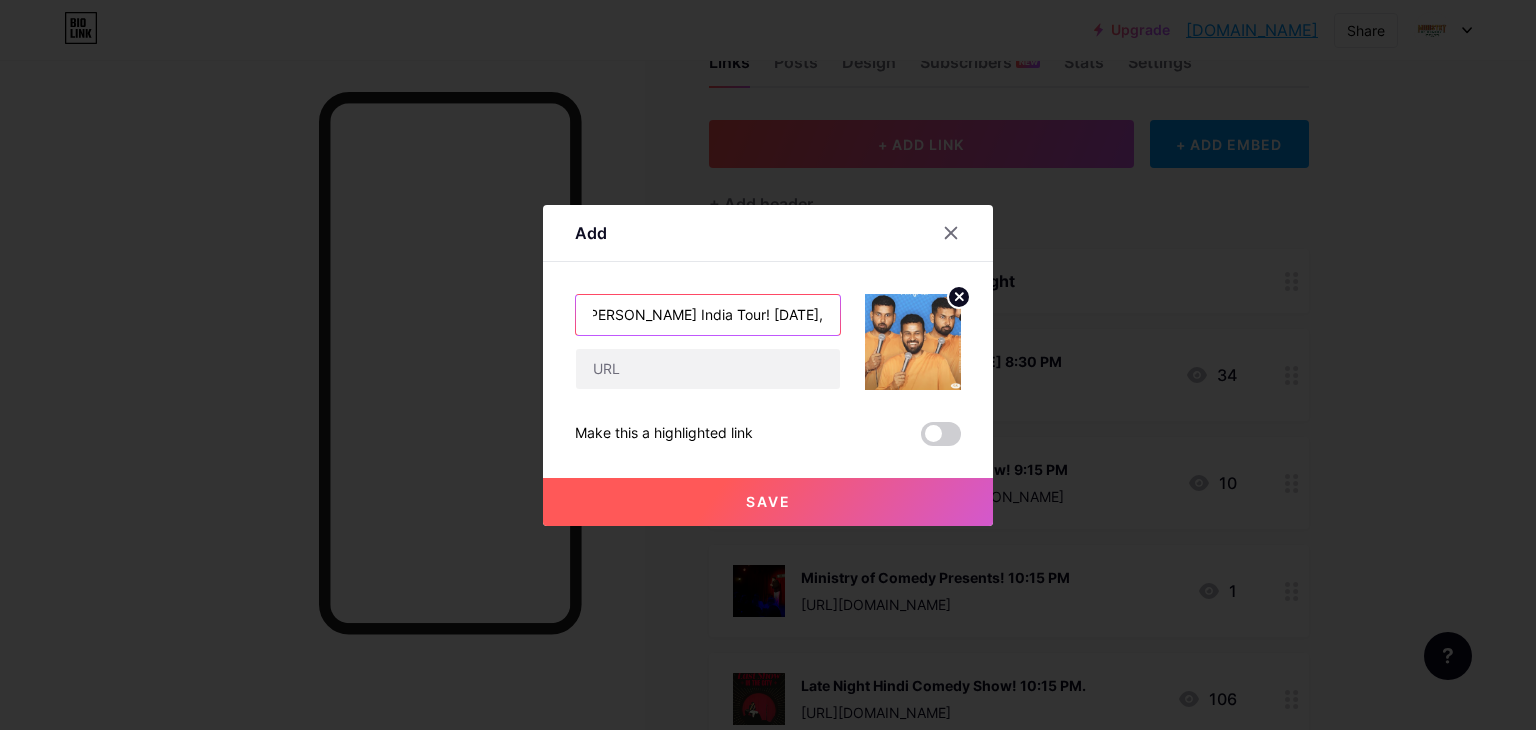 scroll, scrollTop: 0, scrollLeft: 108, axis: horizontal 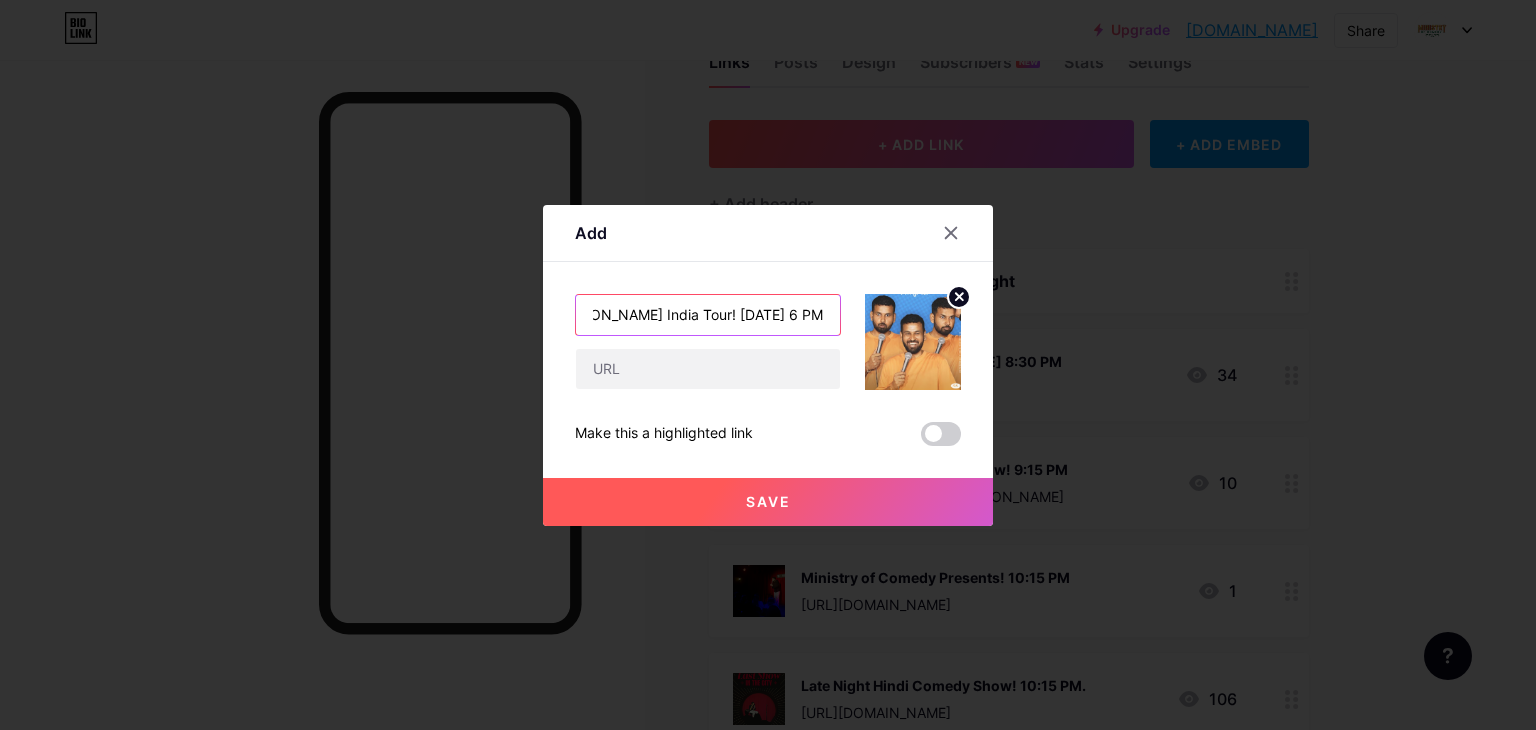 type on "Faaltugiri by [PERSON_NAME] India Tour! [DATE] 6 PM" 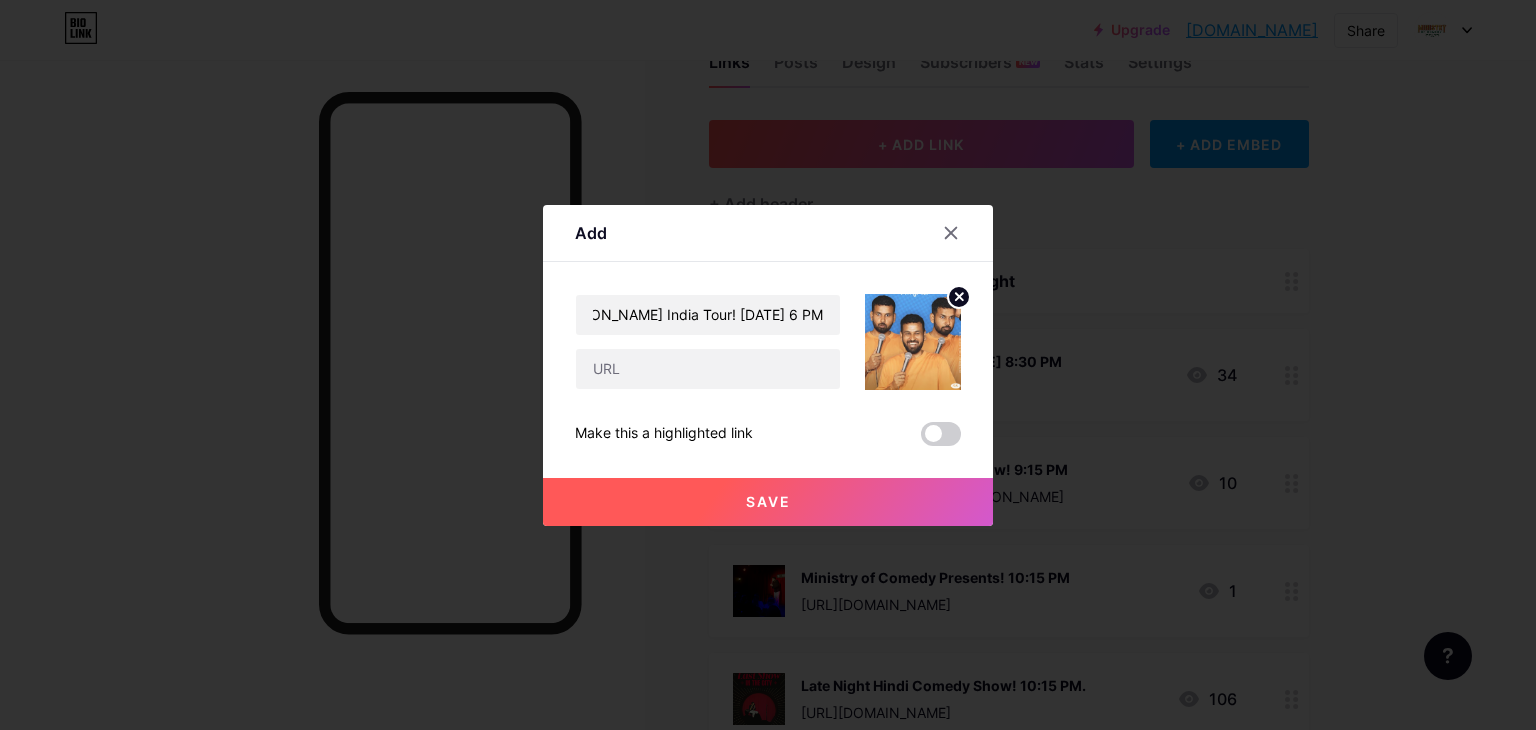 scroll, scrollTop: 0, scrollLeft: 0, axis: both 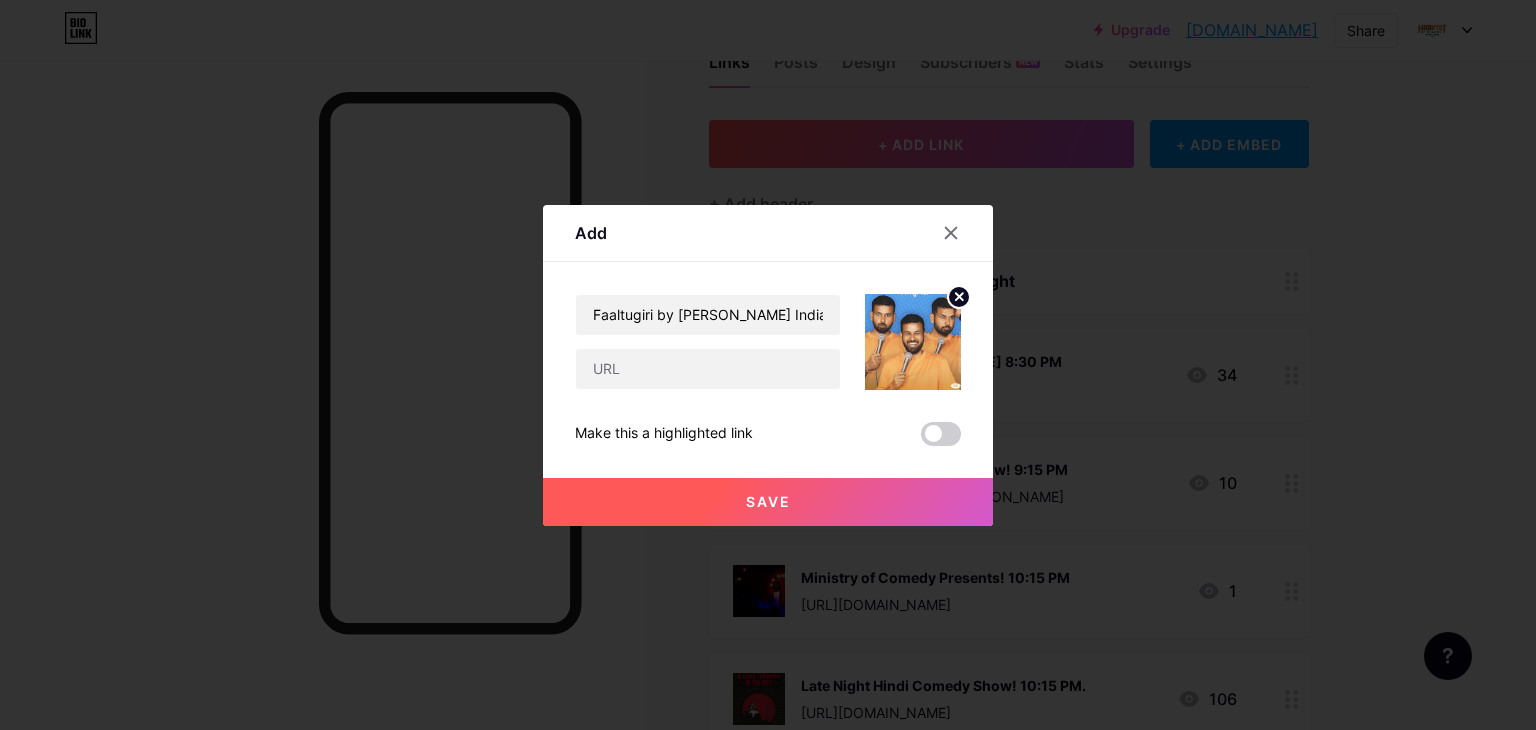 click on "Save" at bounding box center [768, 502] 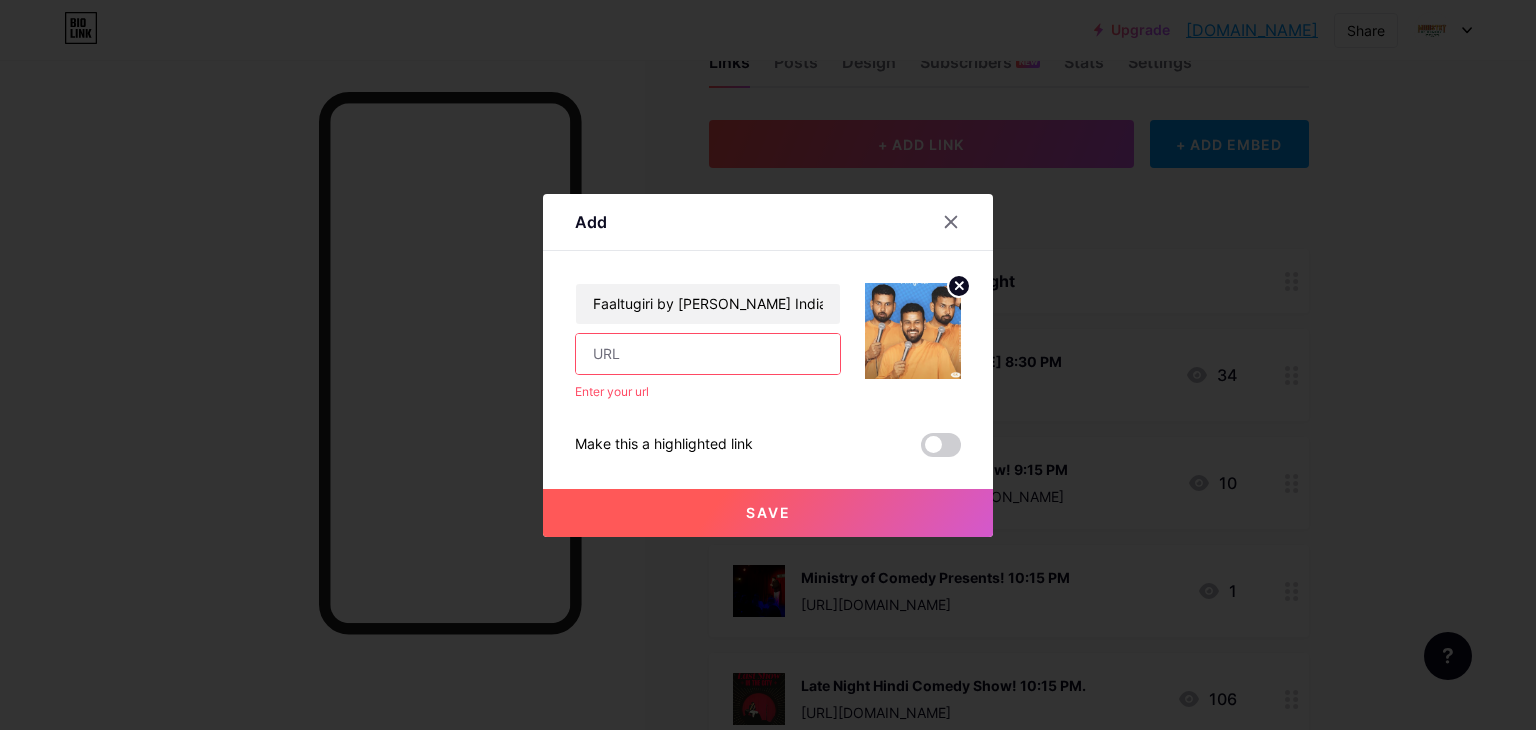 click at bounding box center (708, 354) 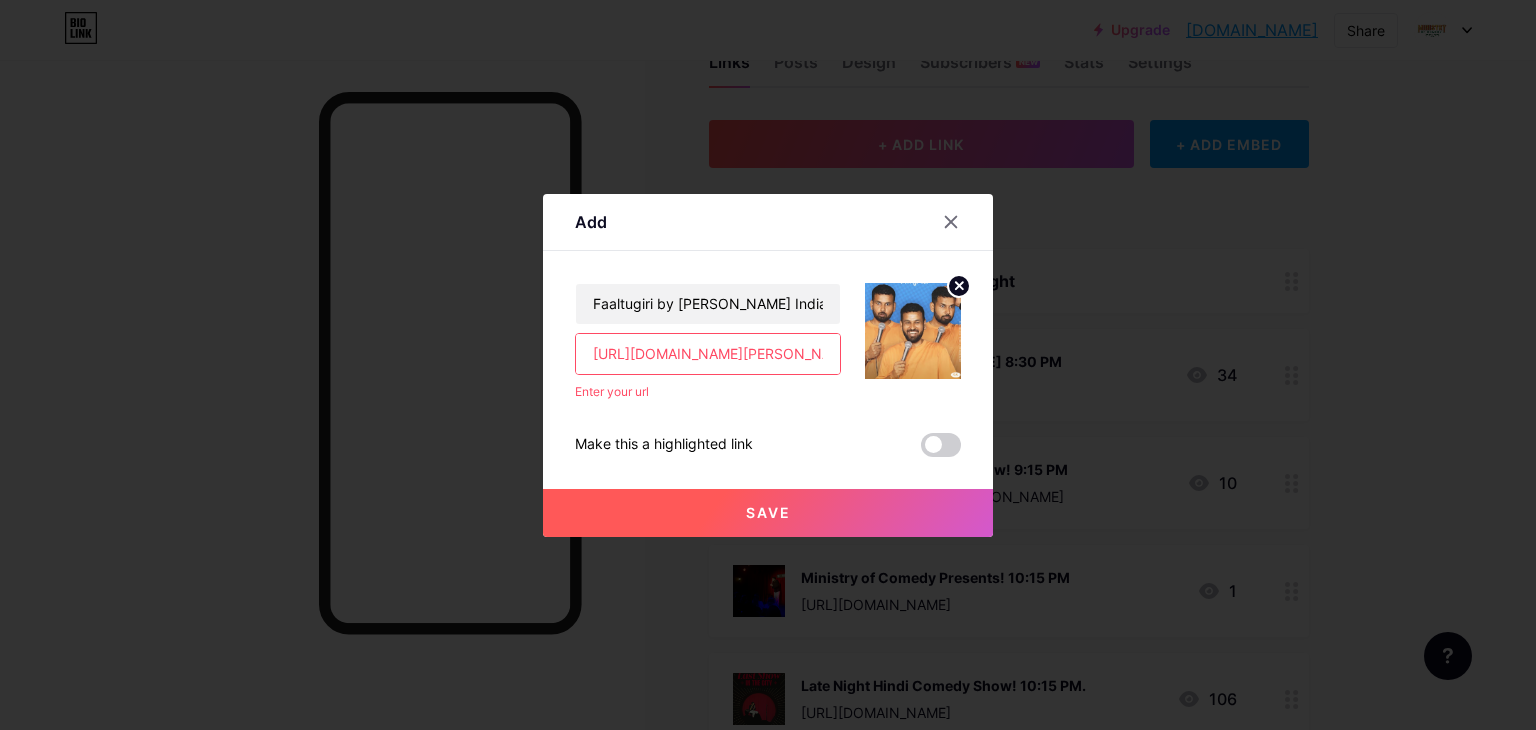 scroll, scrollTop: 0, scrollLeft: 291, axis: horizontal 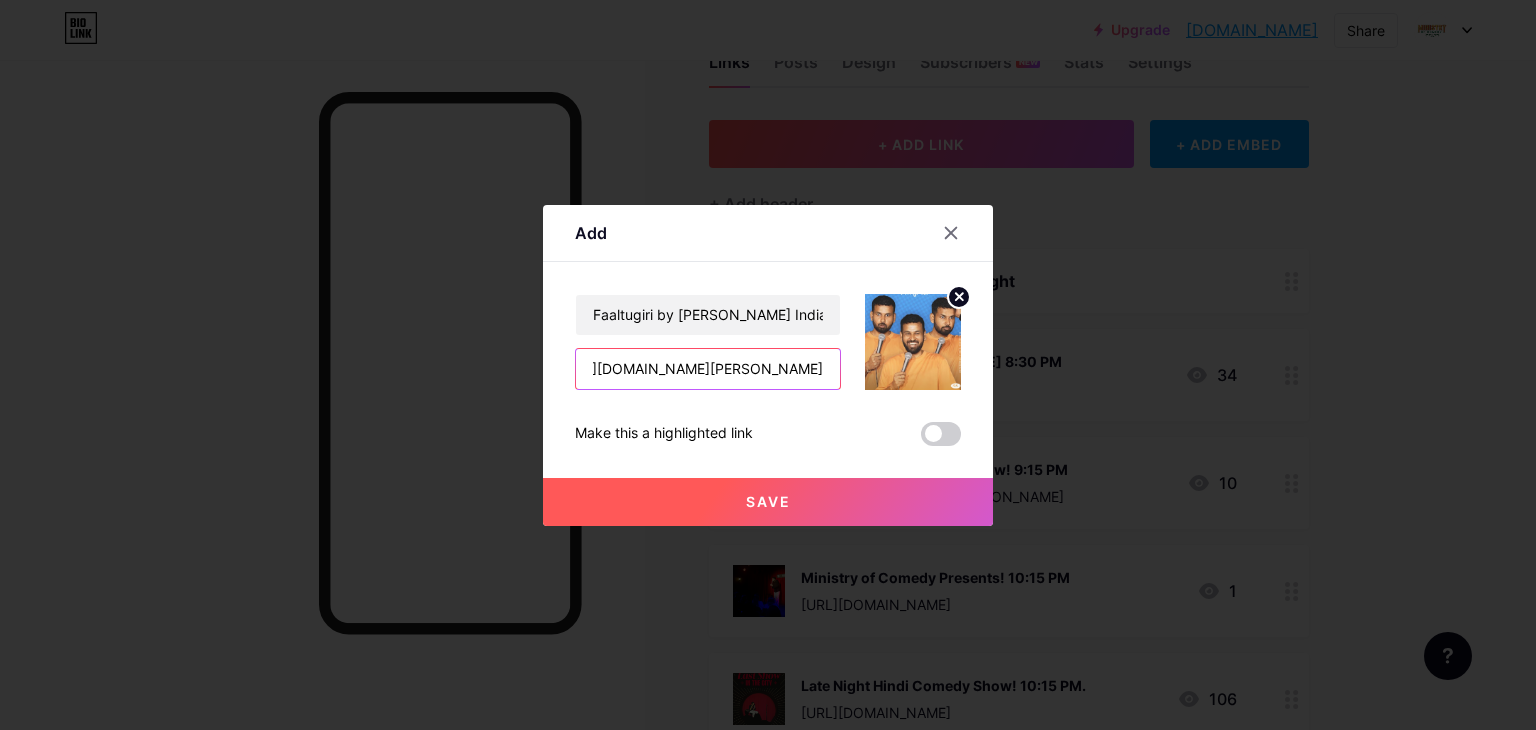 type on "[URL][DOMAIN_NAME][PERSON_NAME]" 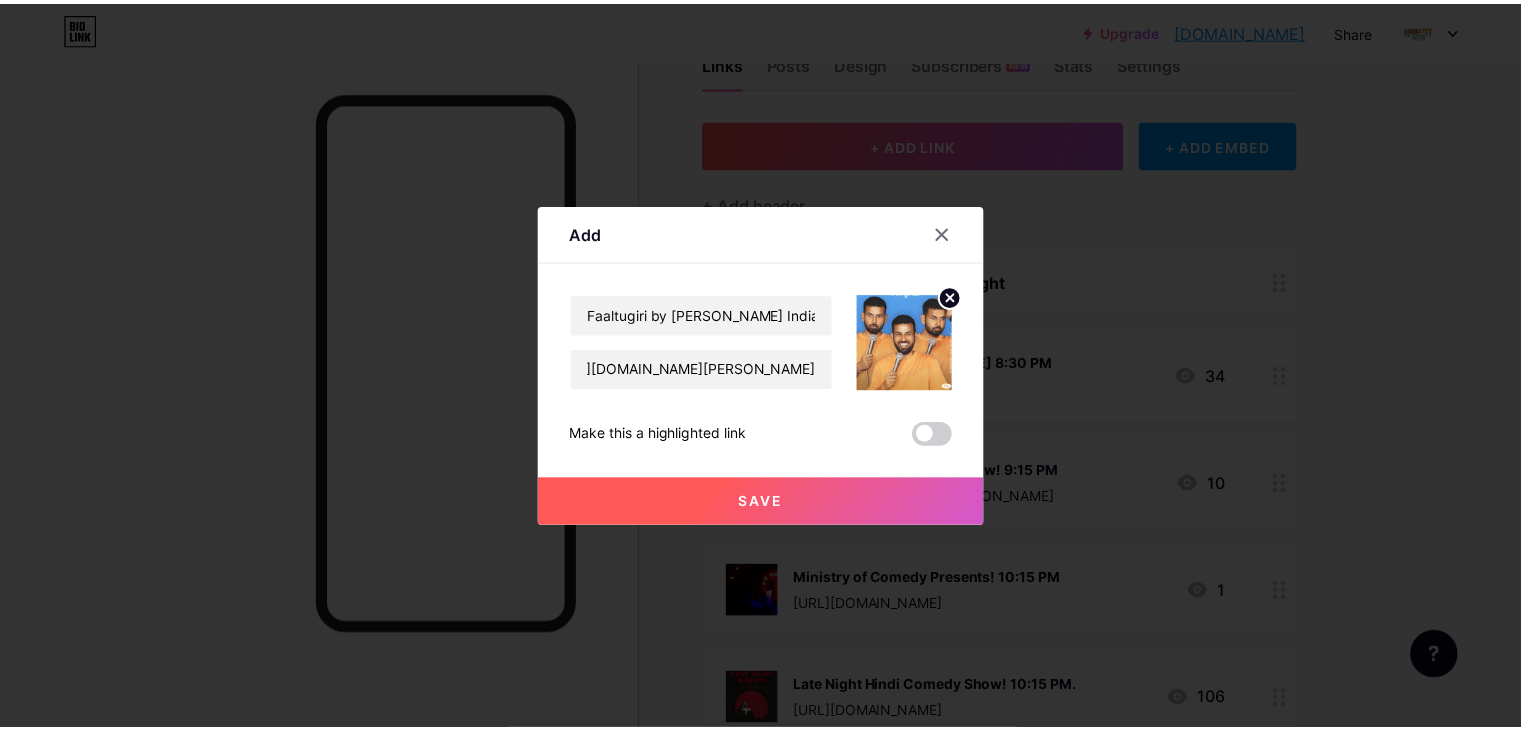 scroll, scrollTop: 0, scrollLeft: 0, axis: both 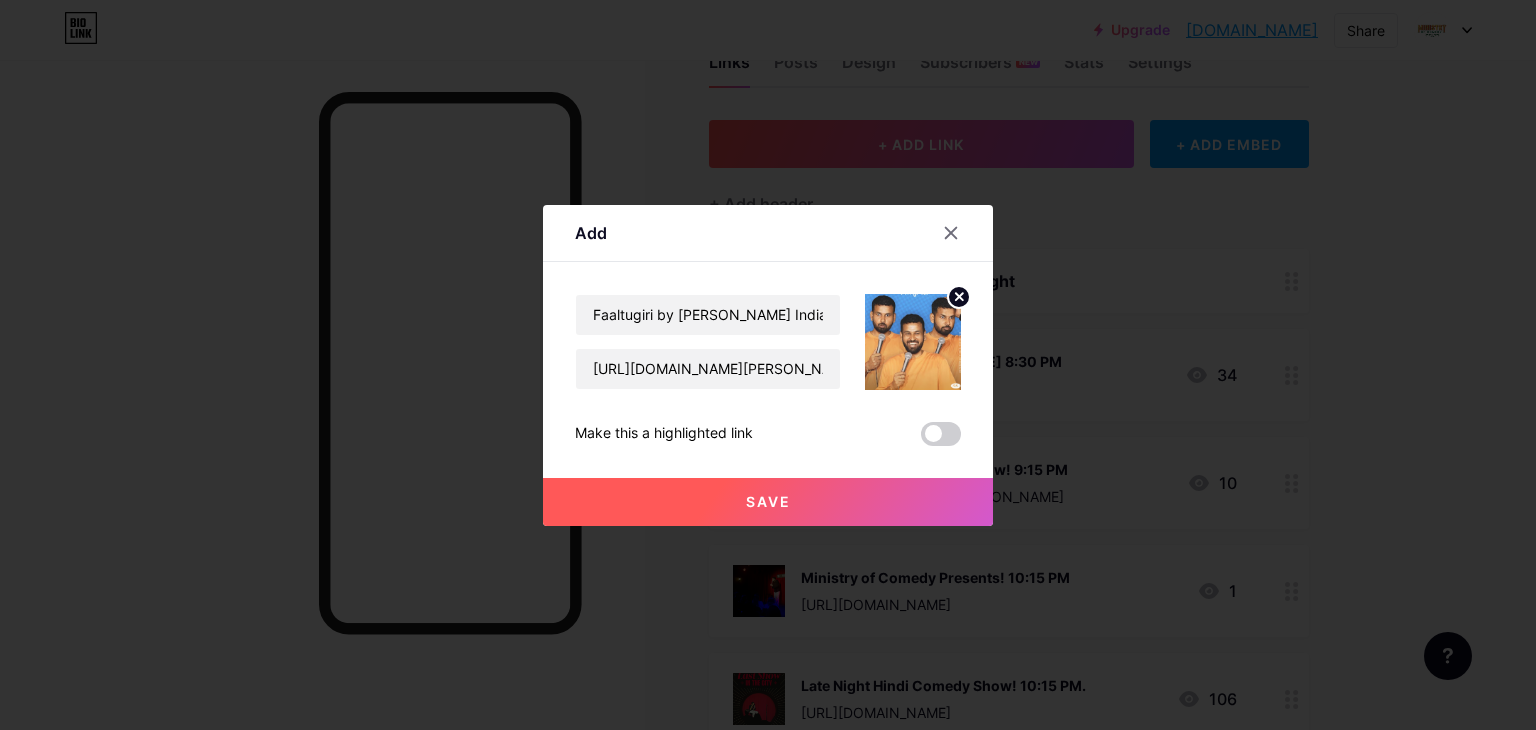 click on "Save" at bounding box center (768, 502) 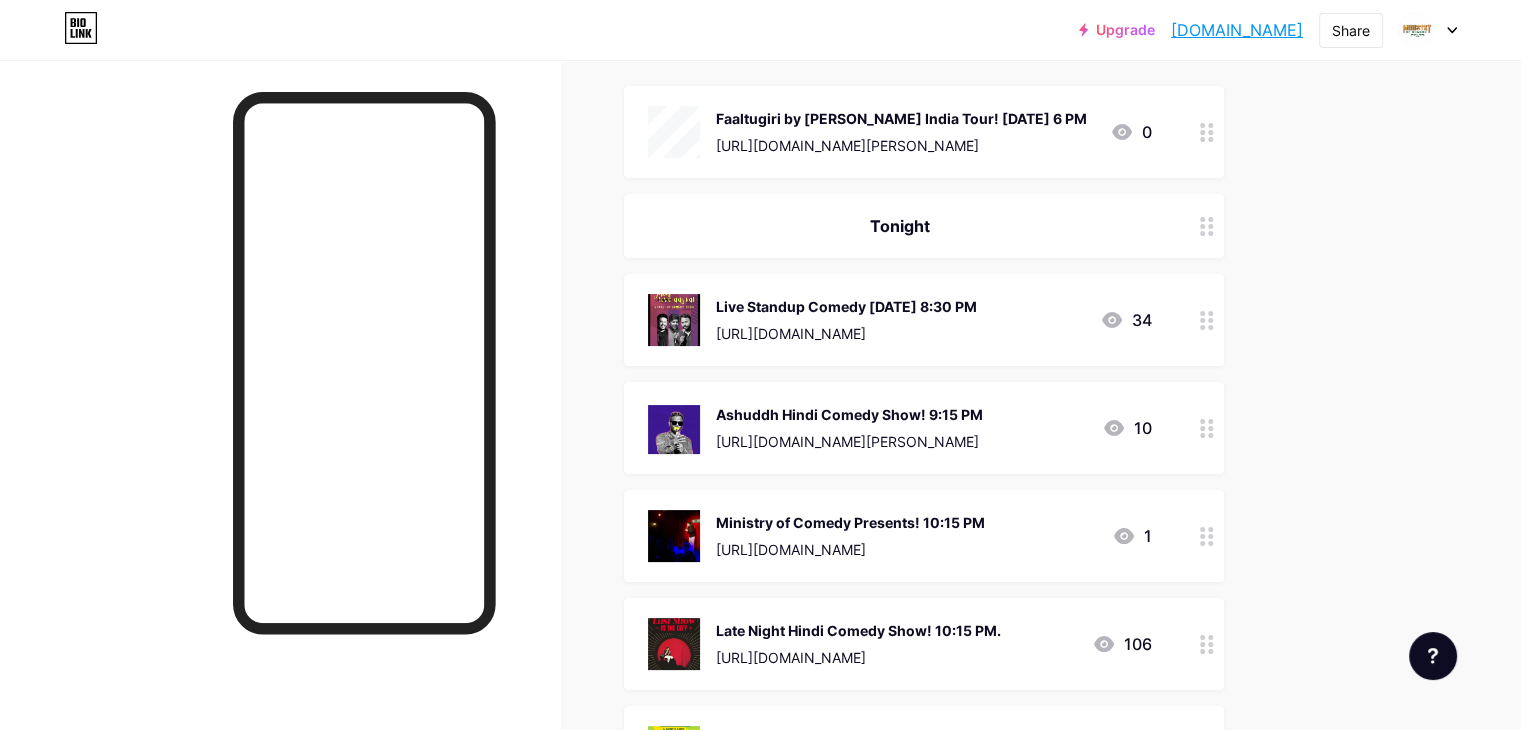 scroll, scrollTop: 266, scrollLeft: 0, axis: vertical 